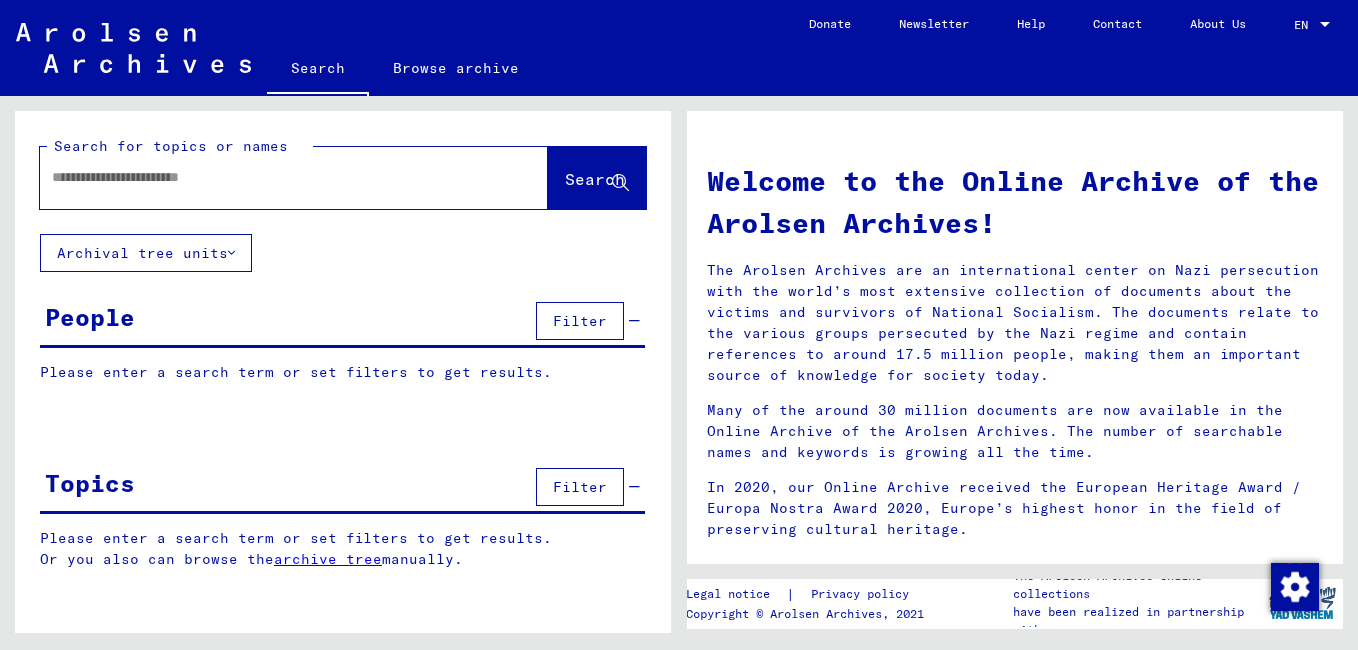 scroll, scrollTop: 0, scrollLeft: 0, axis: both 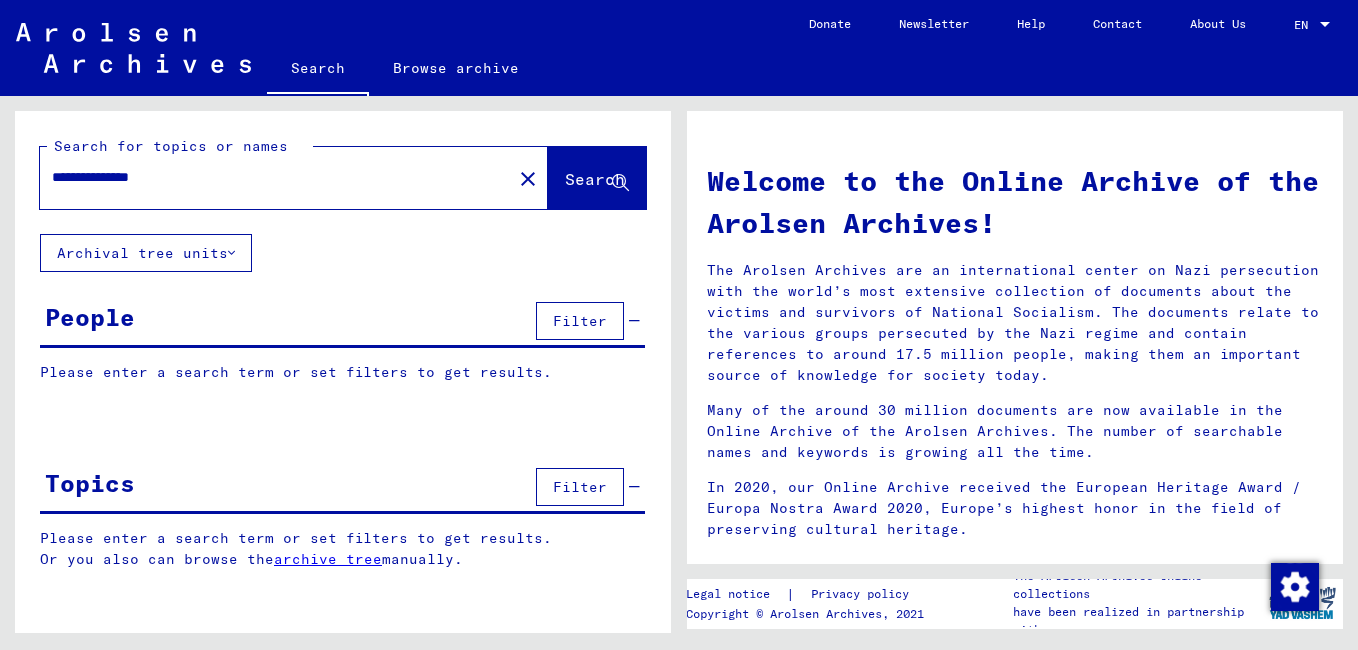 type on "**********" 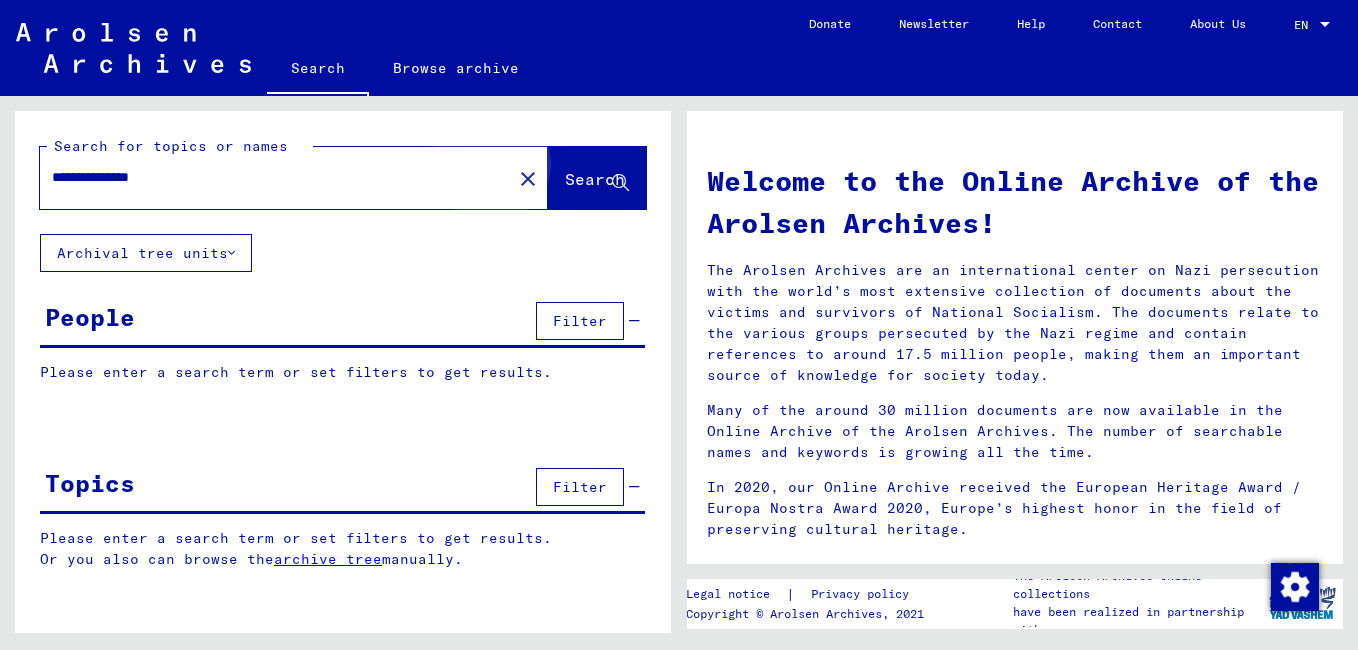 click on "Search" 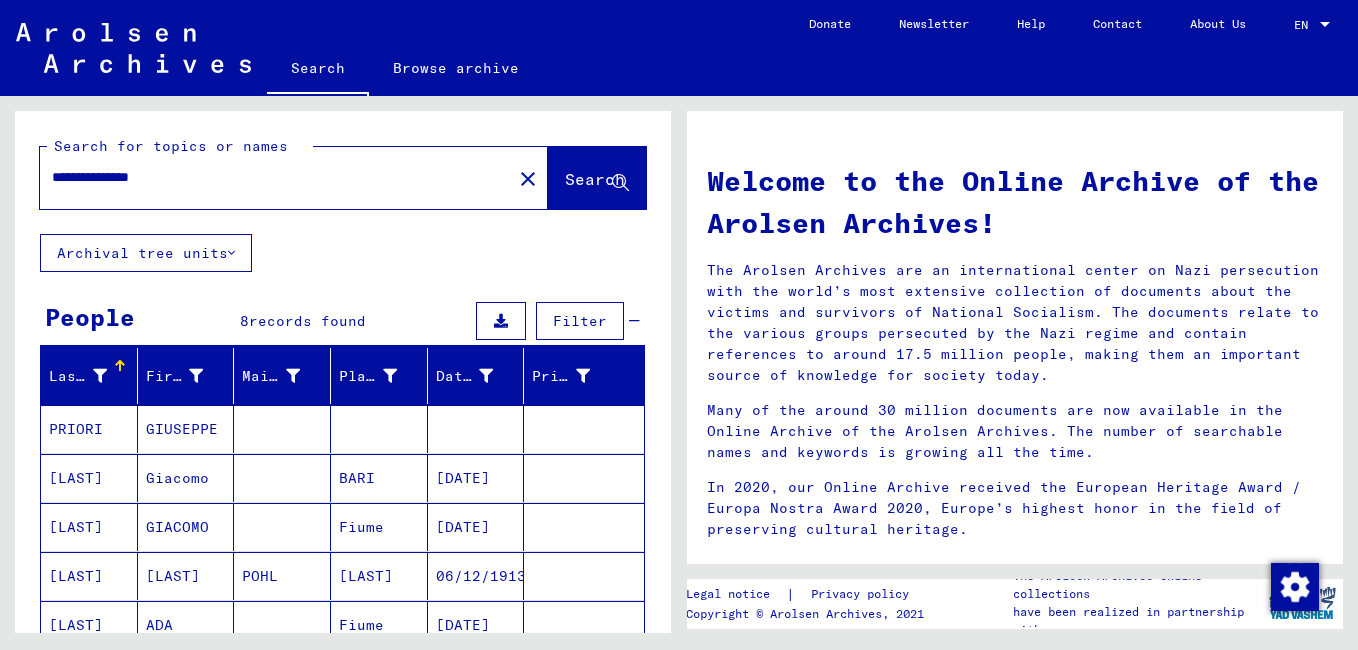 click on "Fiume" at bounding box center [379, 576] 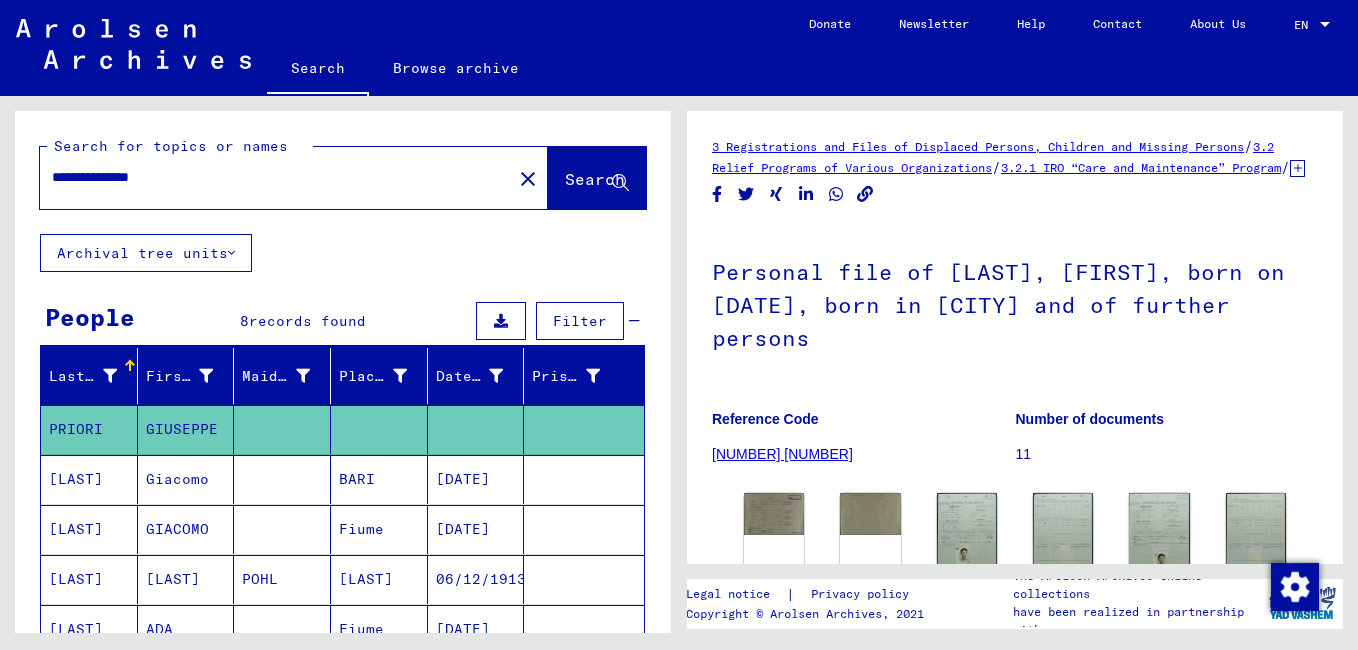 scroll, scrollTop: 0, scrollLeft: 0, axis: both 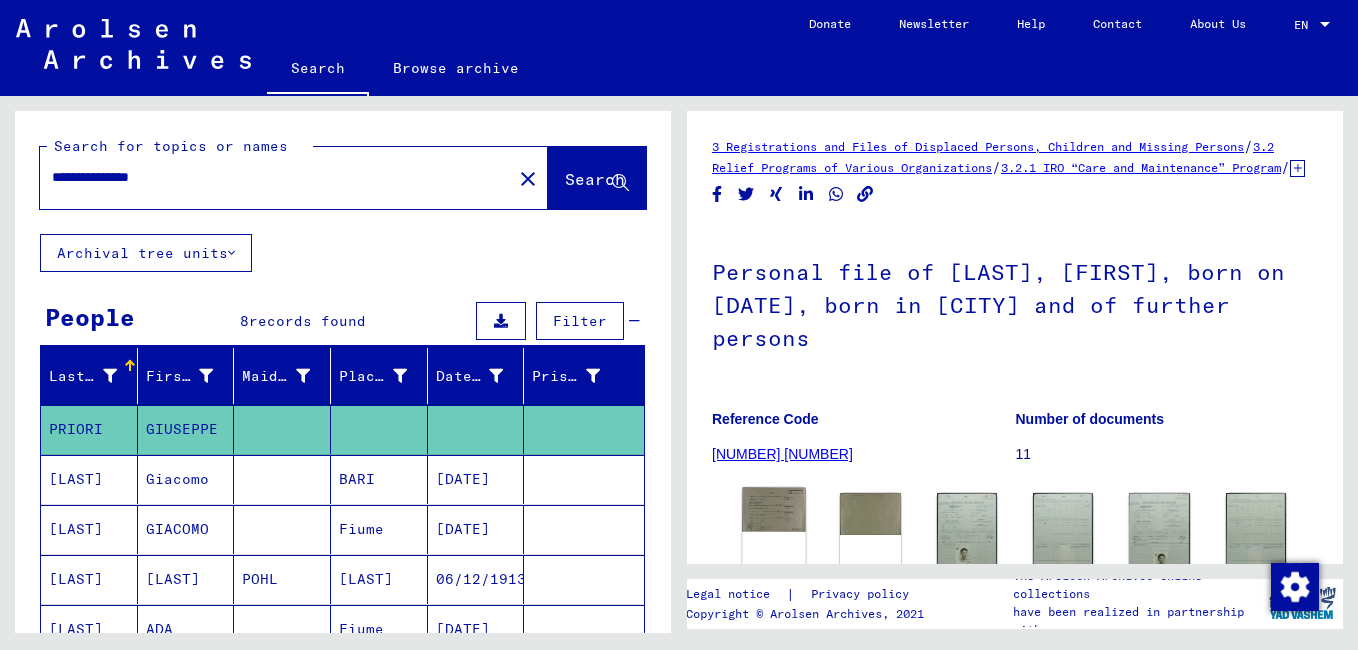 click 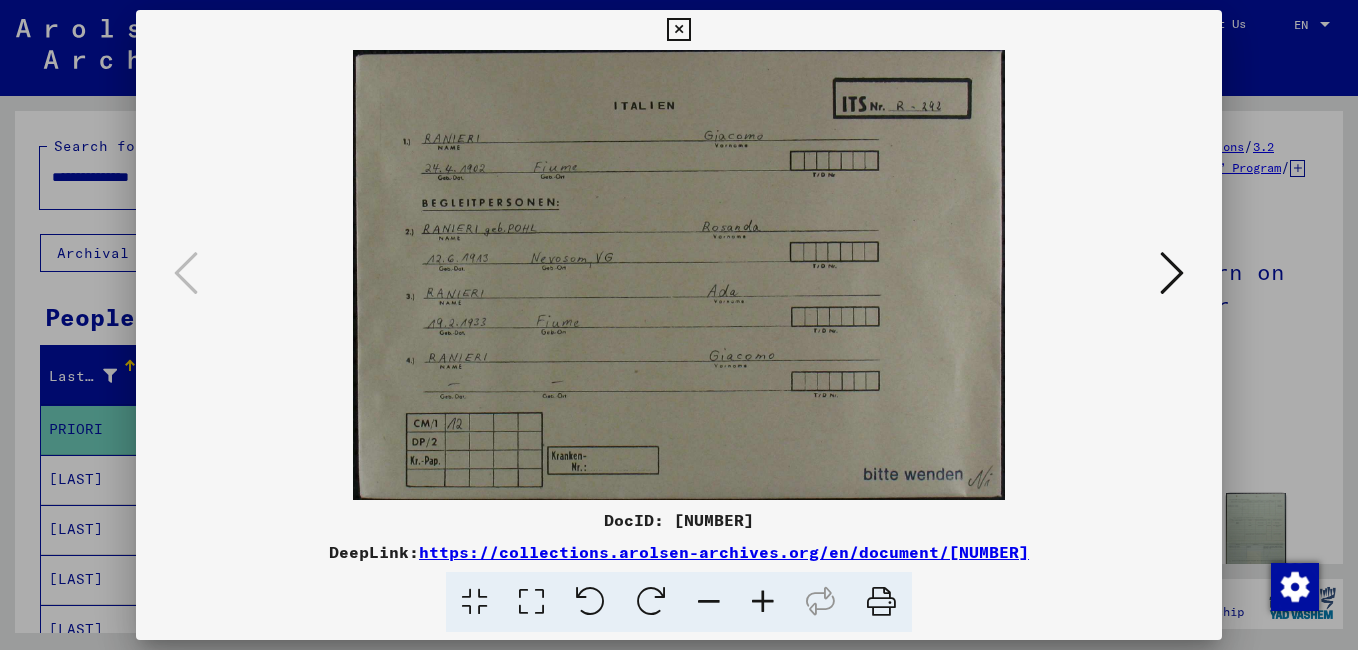 click at bounding box center (1172, 273) 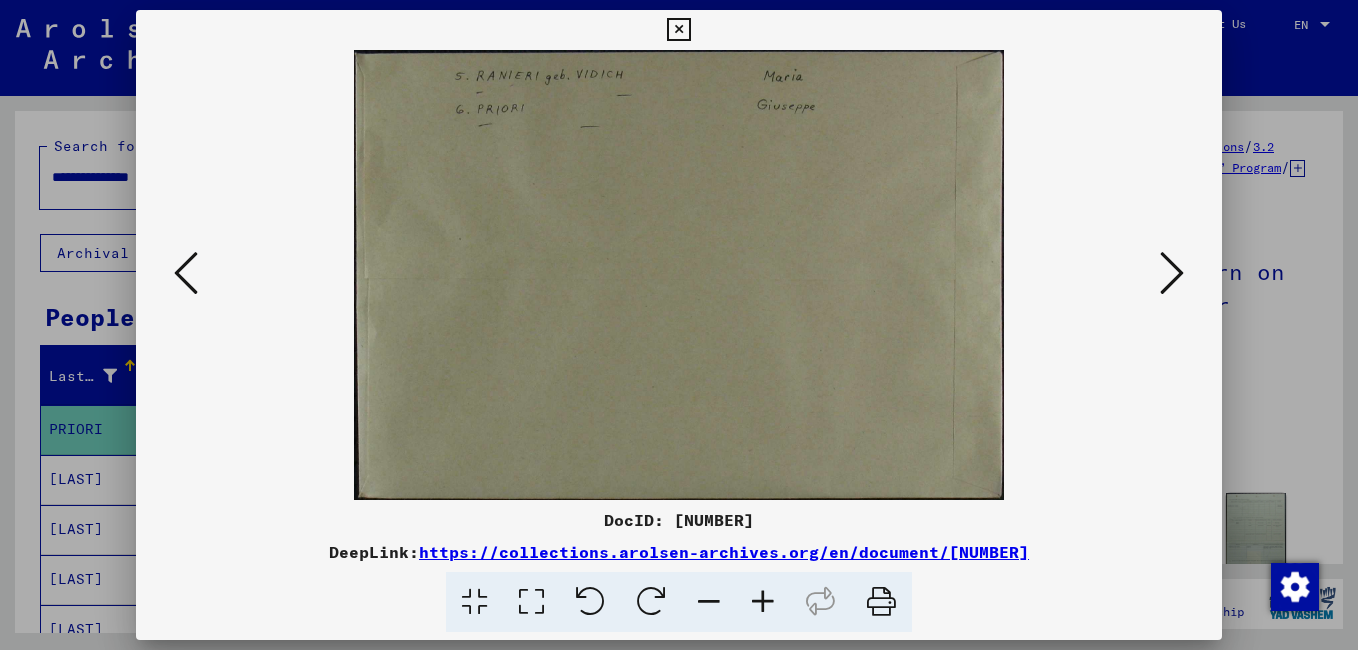 click at bounding box center (1172, 273) 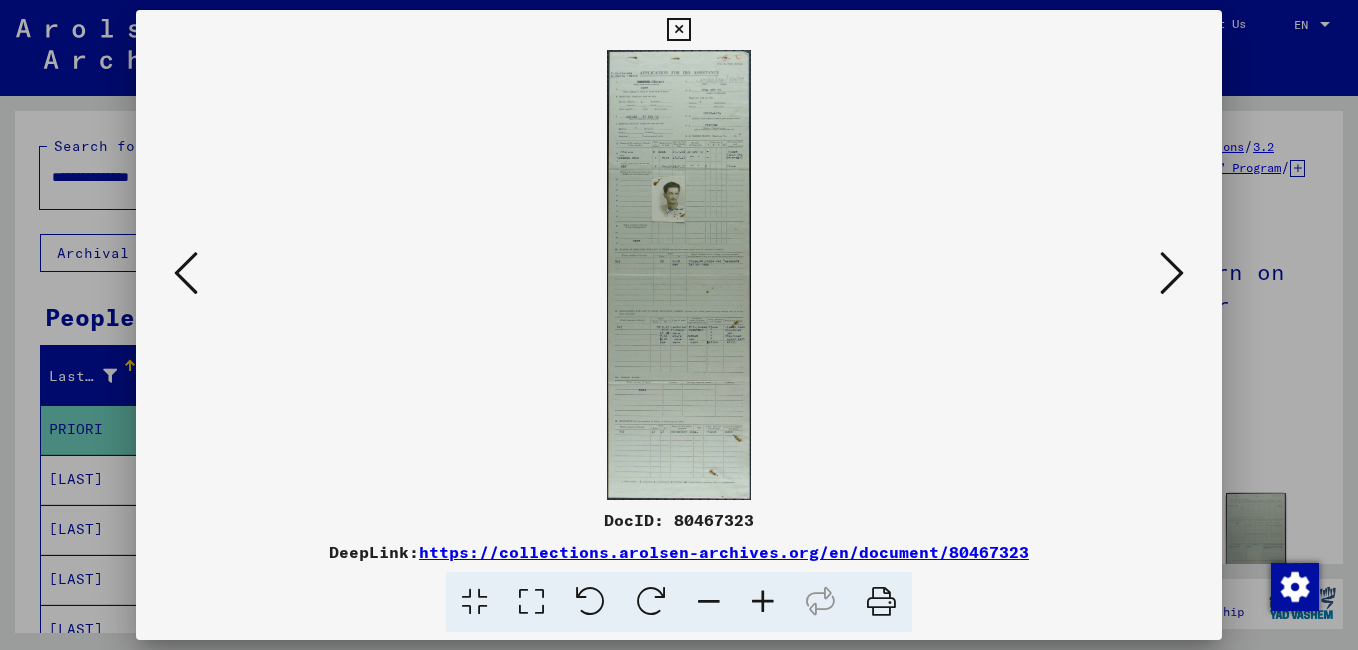 click at bounding box center (763, 602) 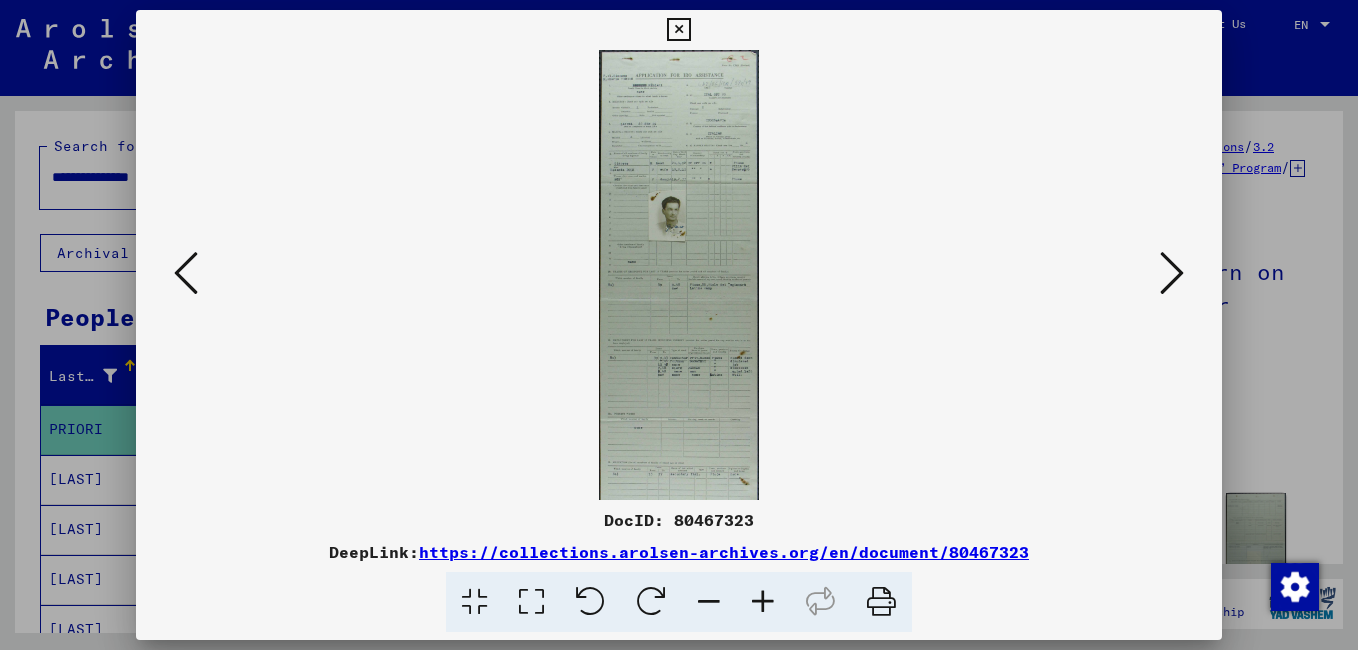 click at bounding box center [763, 602] 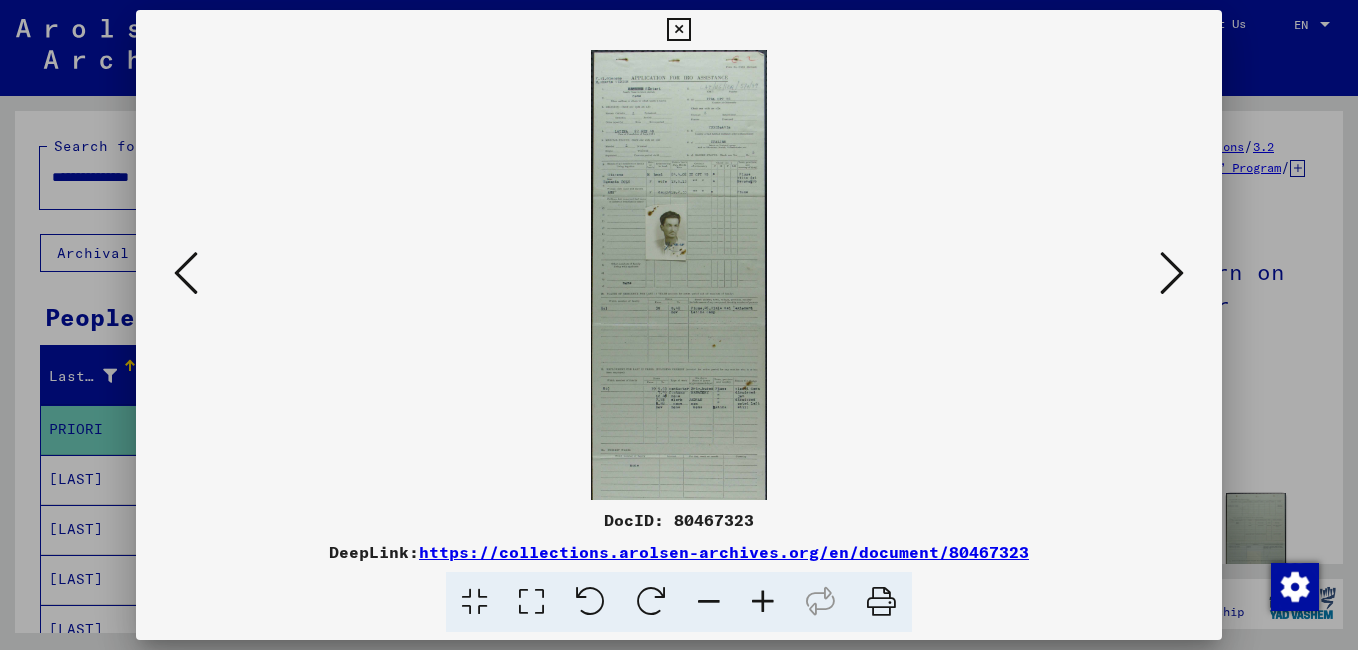 click at bounding box center [763, 602] 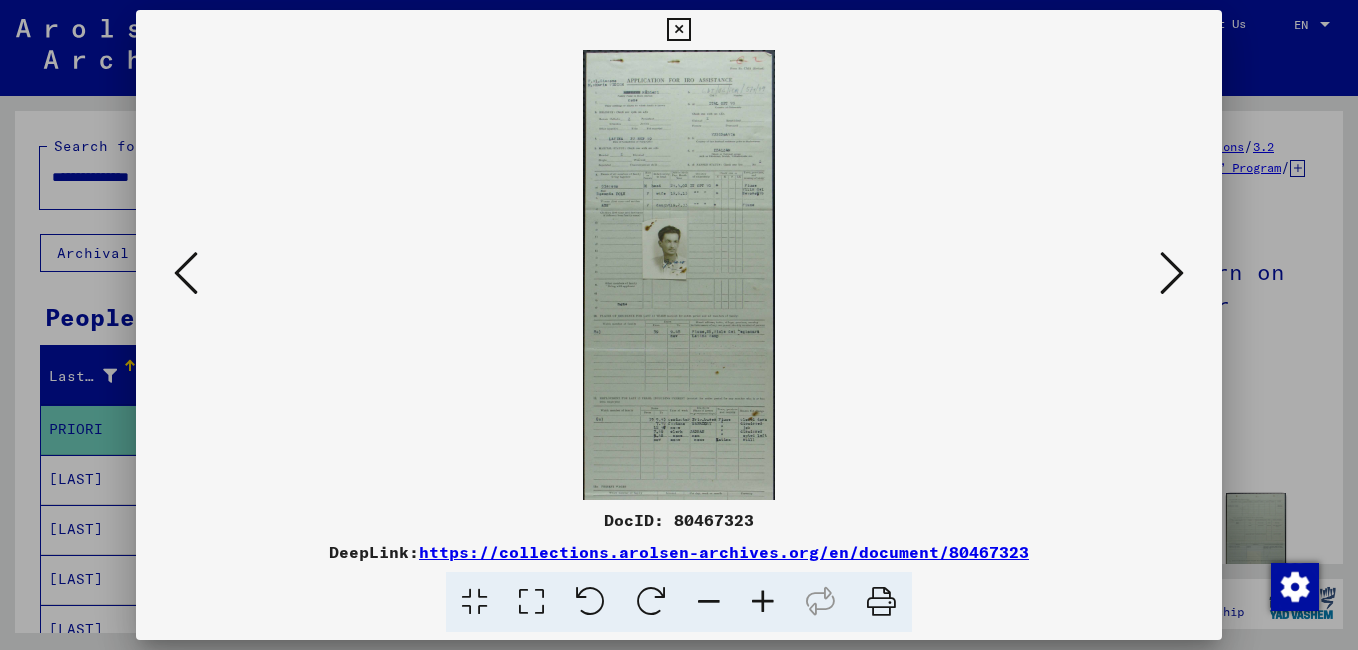 click at bounding box center (763, 602) 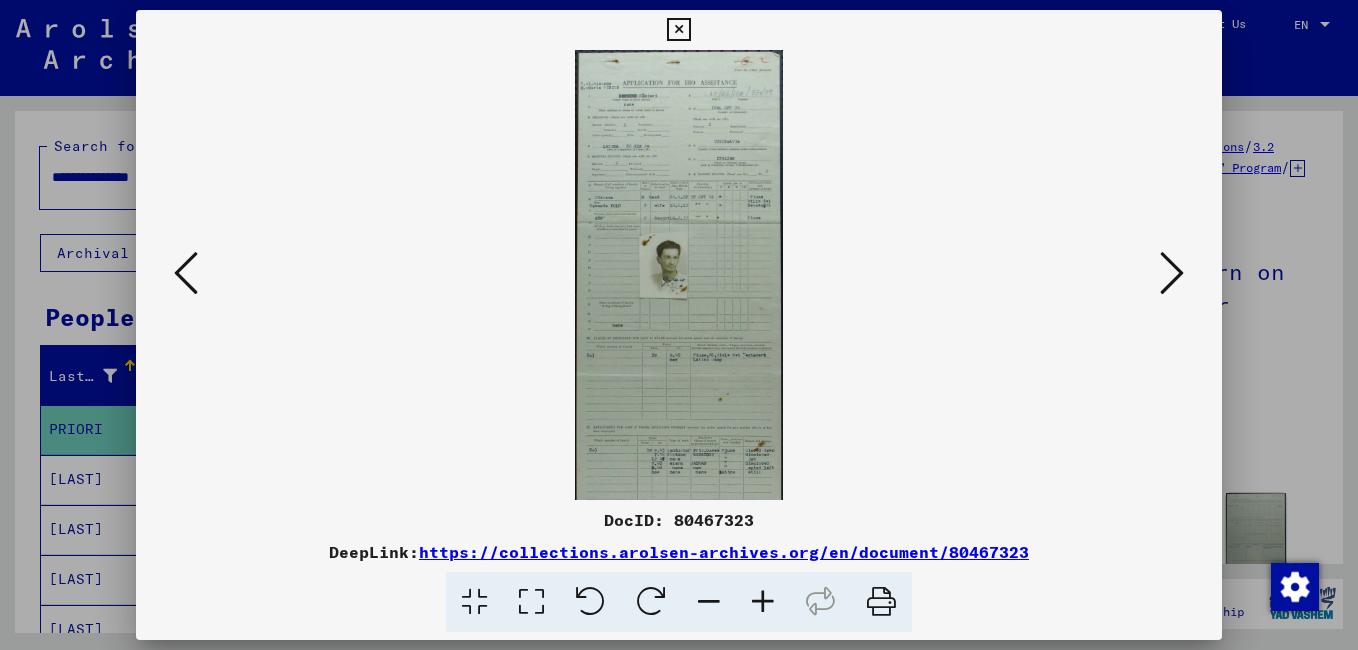 click at bounding box center (763, 602) 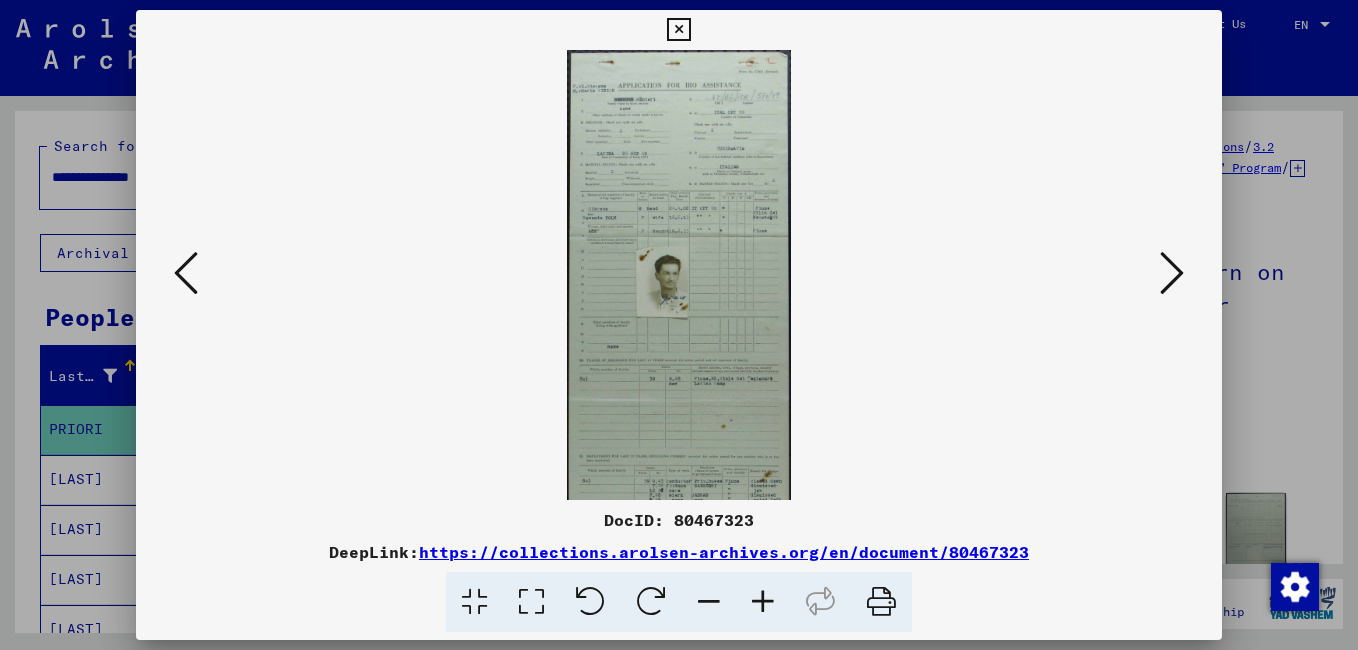 click at bounding box center [763, 602] 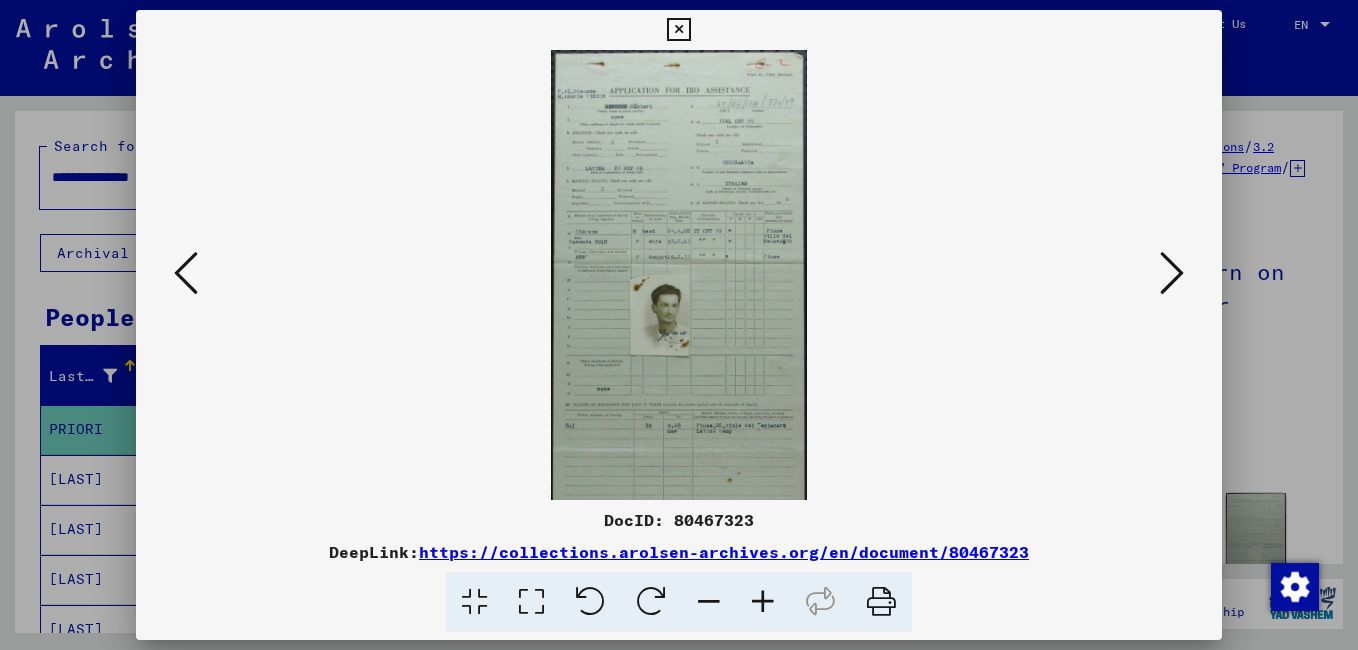click at bounding box center (763, 602) 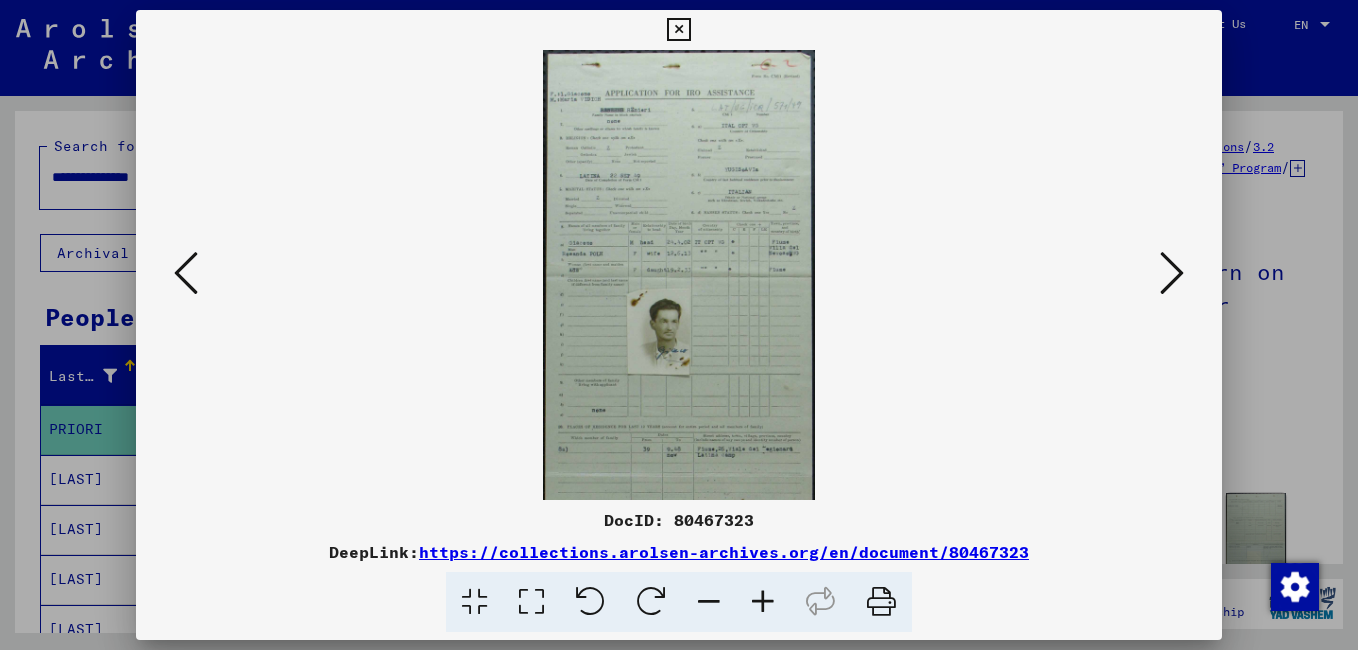 click at bounding box center (763, 602) 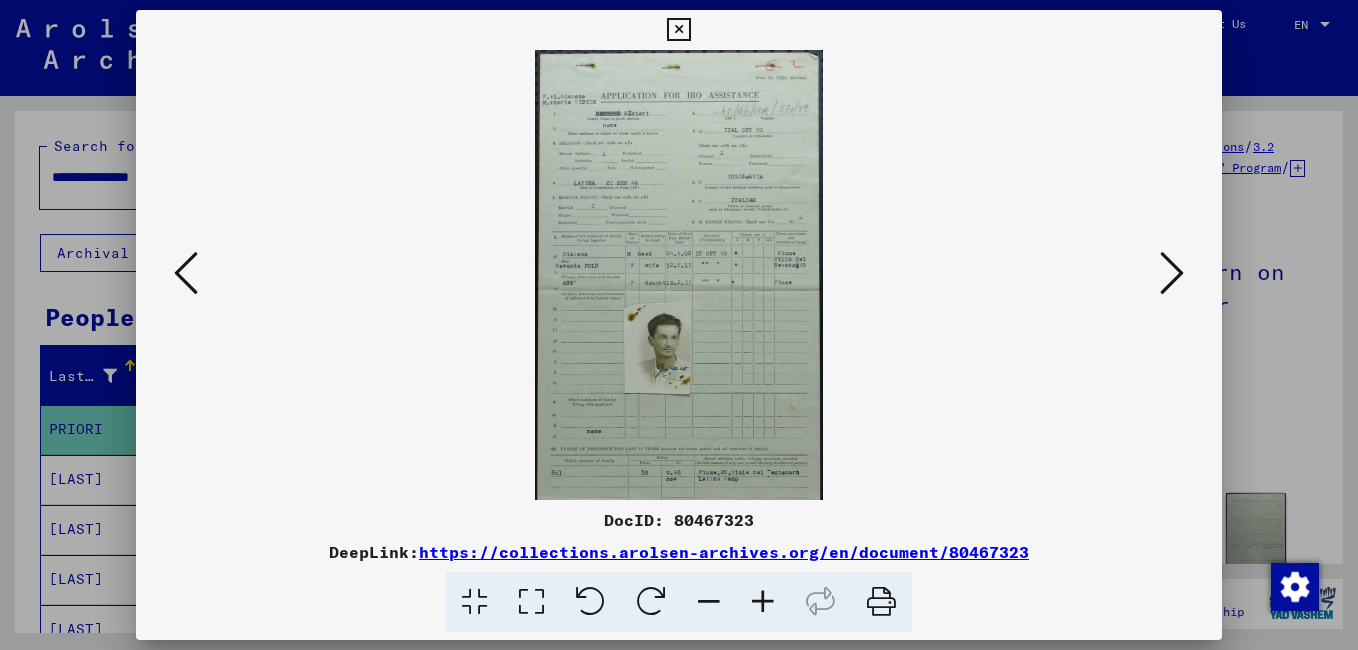 click at bounding box center (763, 602) 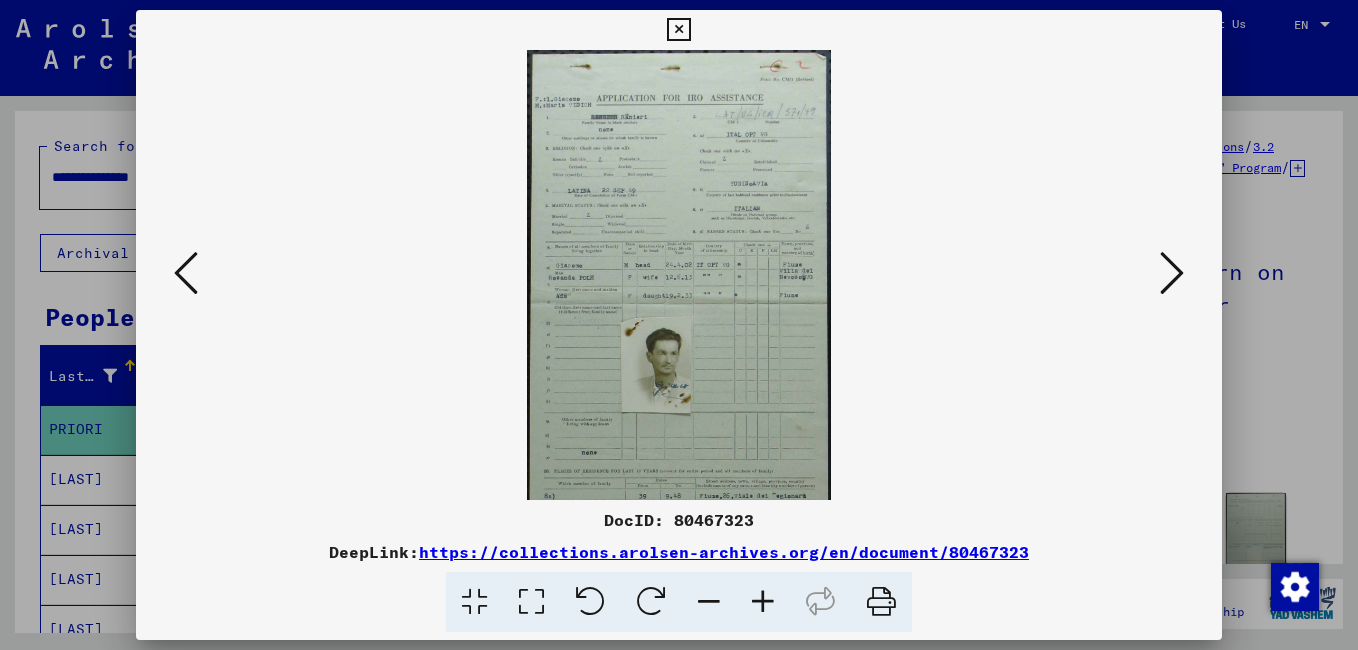 click at bounding box center (763, 602) 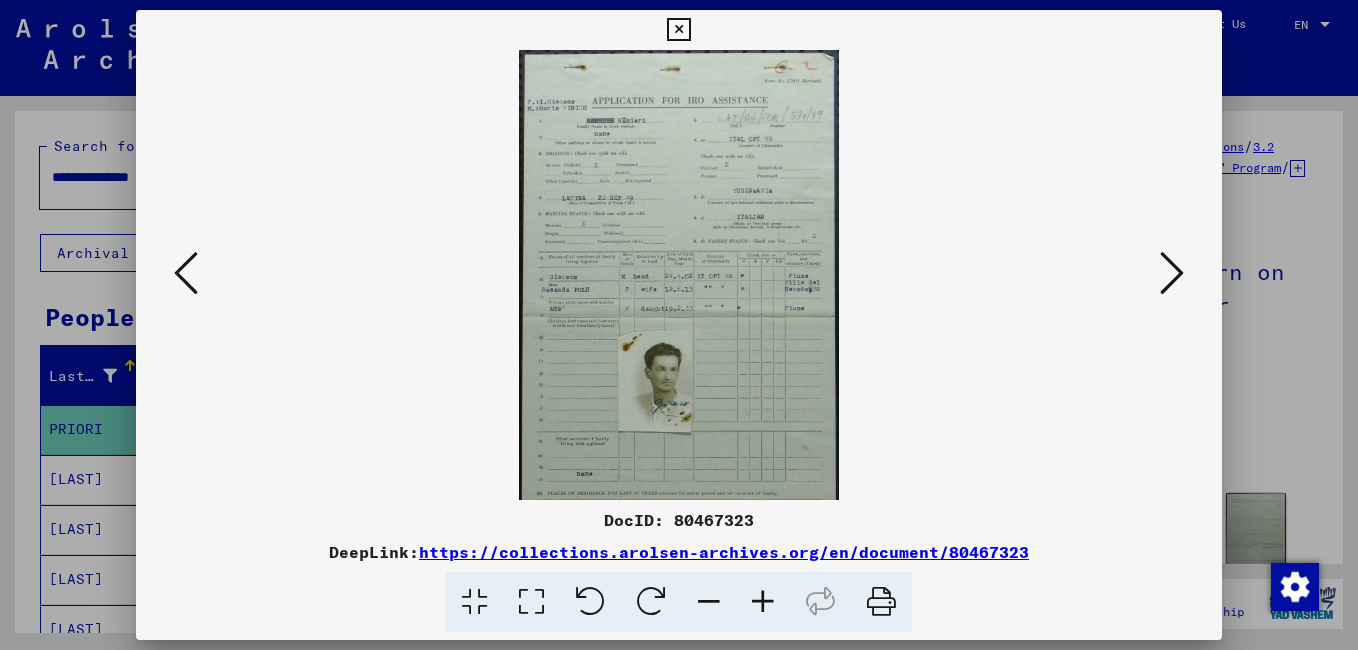 click at bounding box center [763, 602] 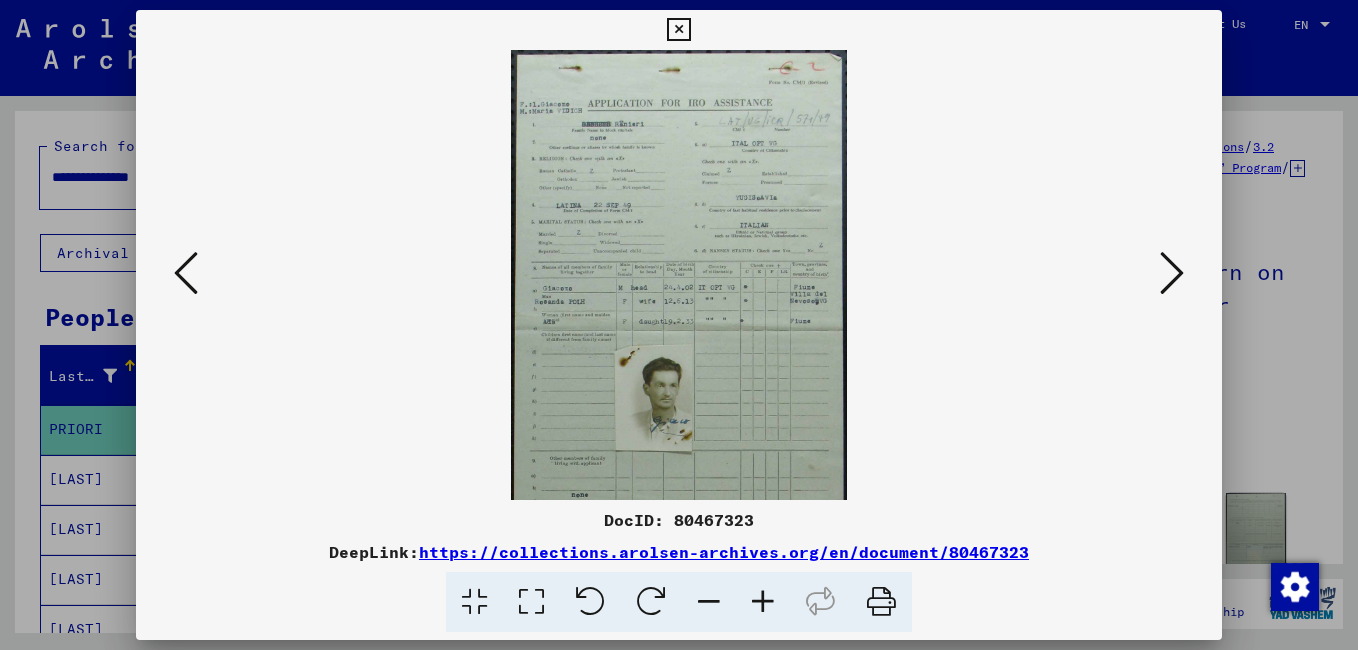 click at bounding box center [763, 602] 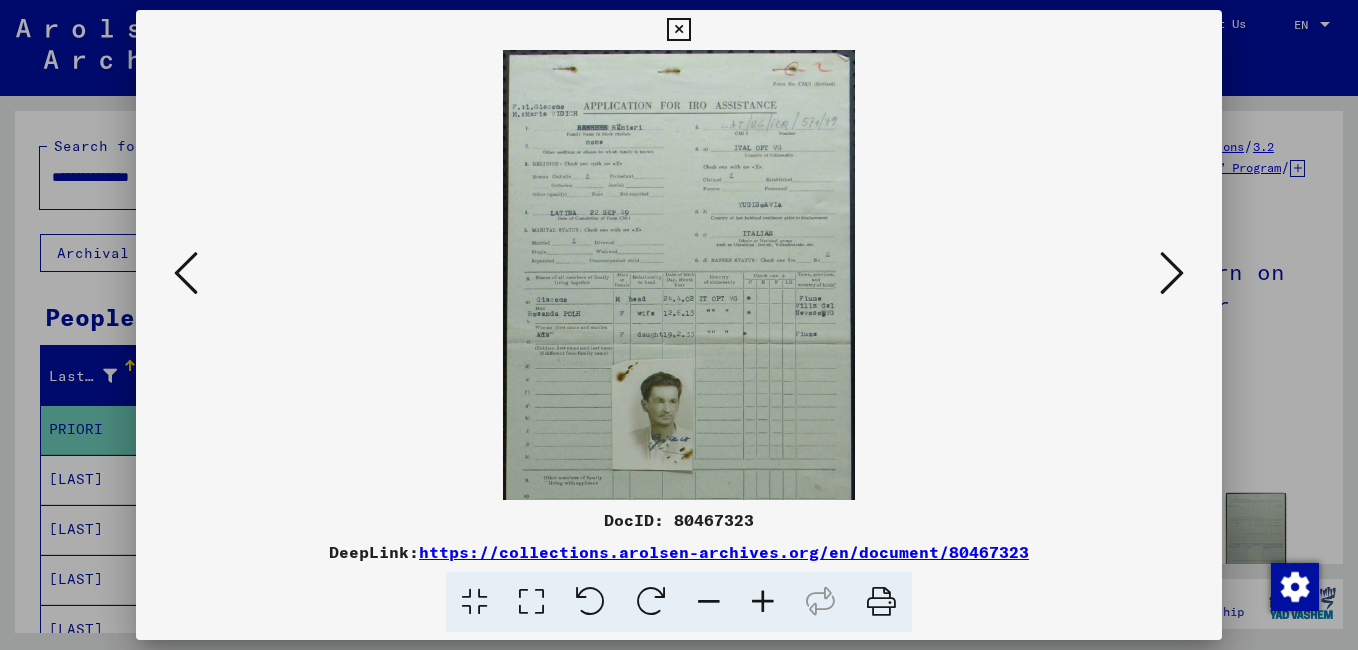 click at bounding box center [763, 602] 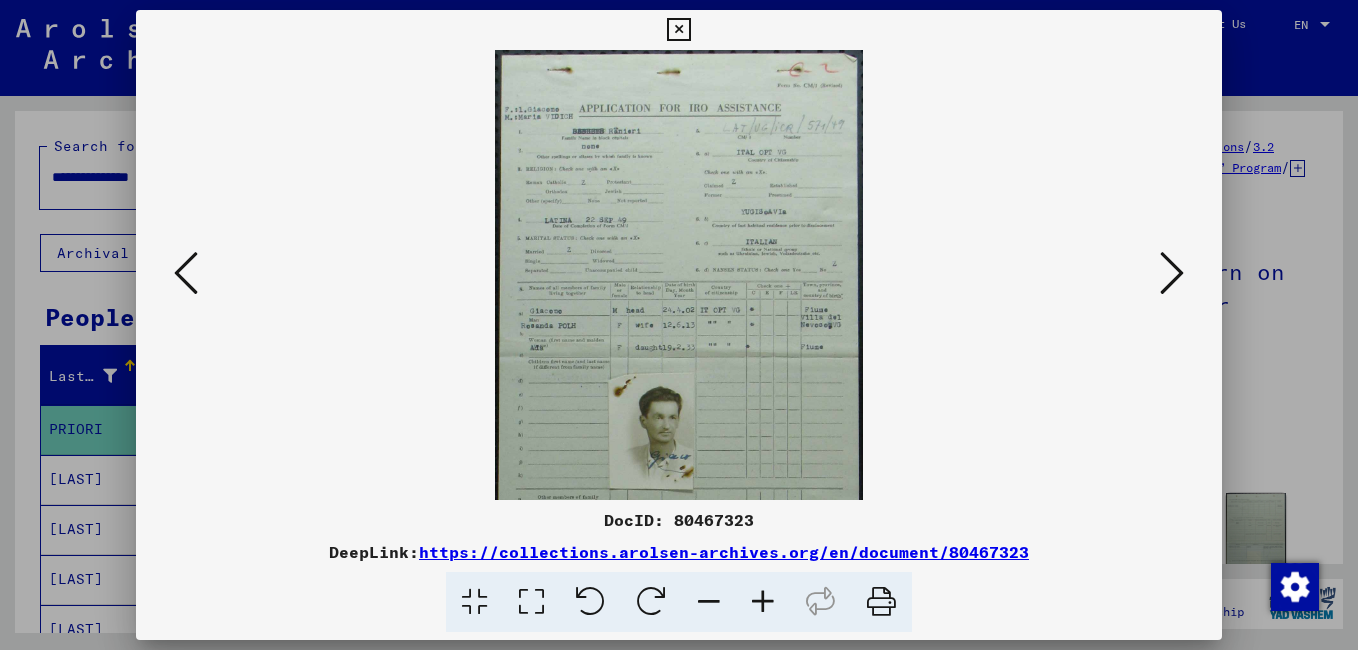 click at bounding box center (763, 602) 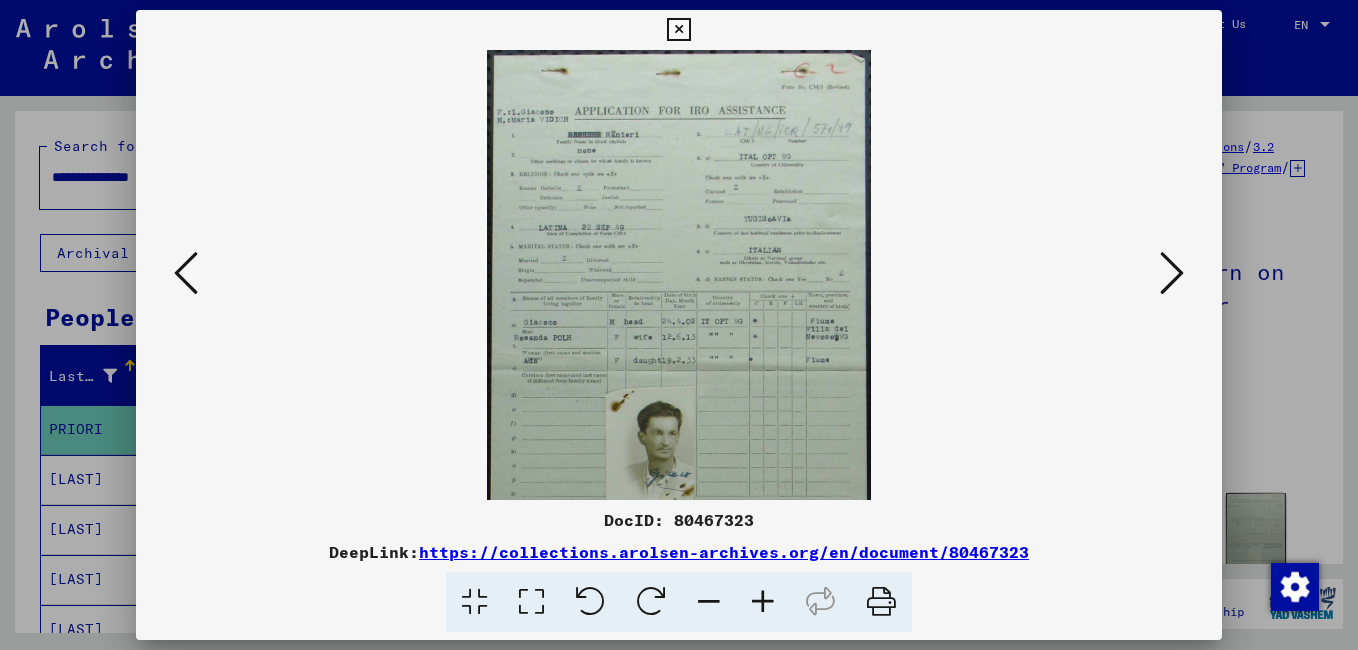 click at bounding box center [763, 602] 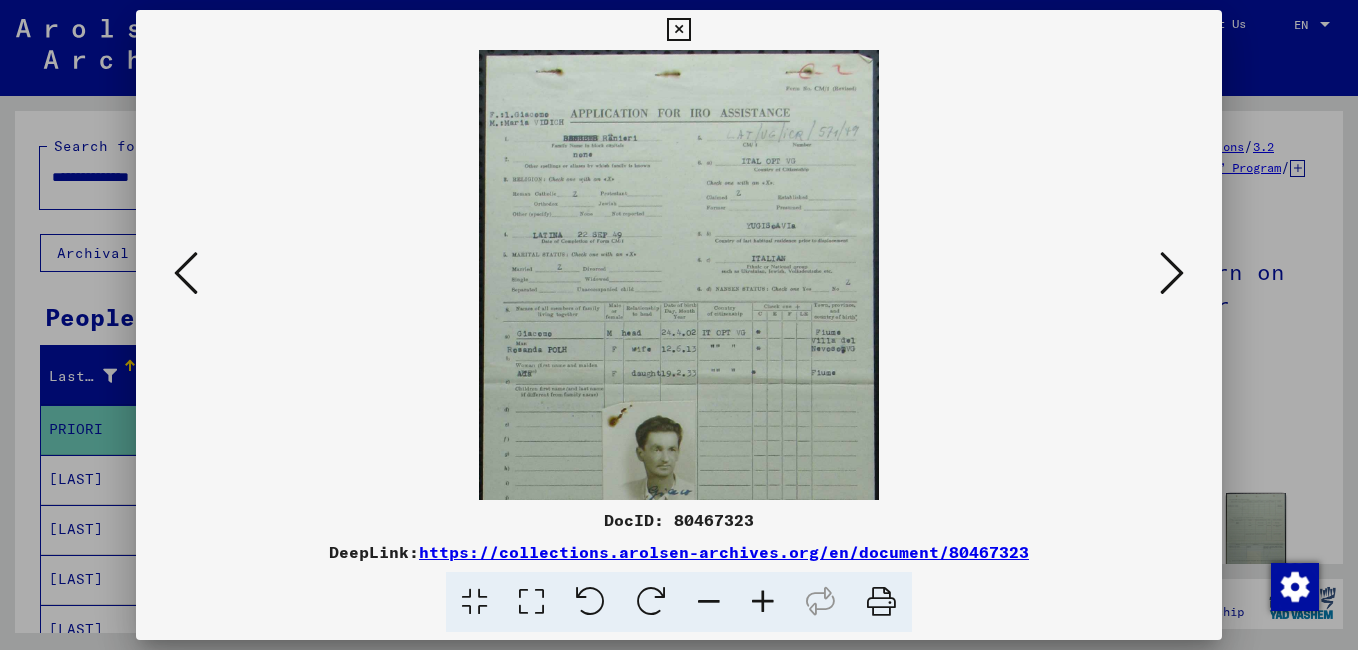 click at bounding box center [763, 602] 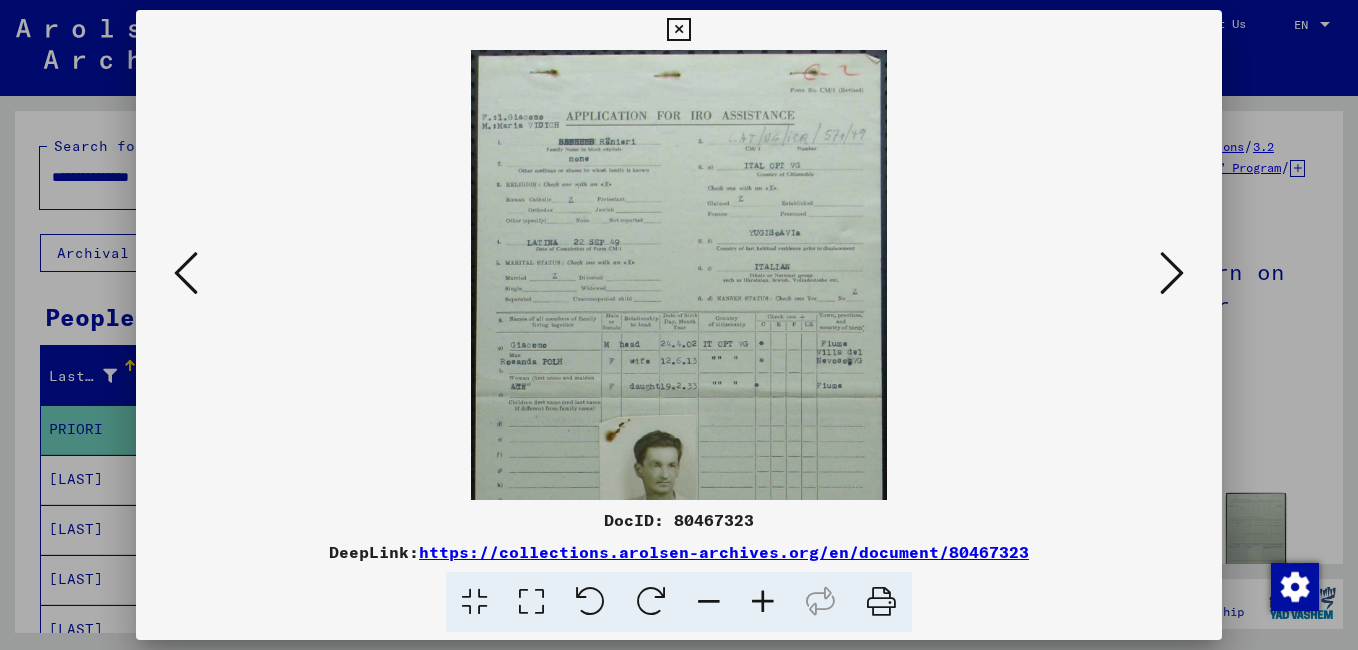 click at bounding box center (763, 602) 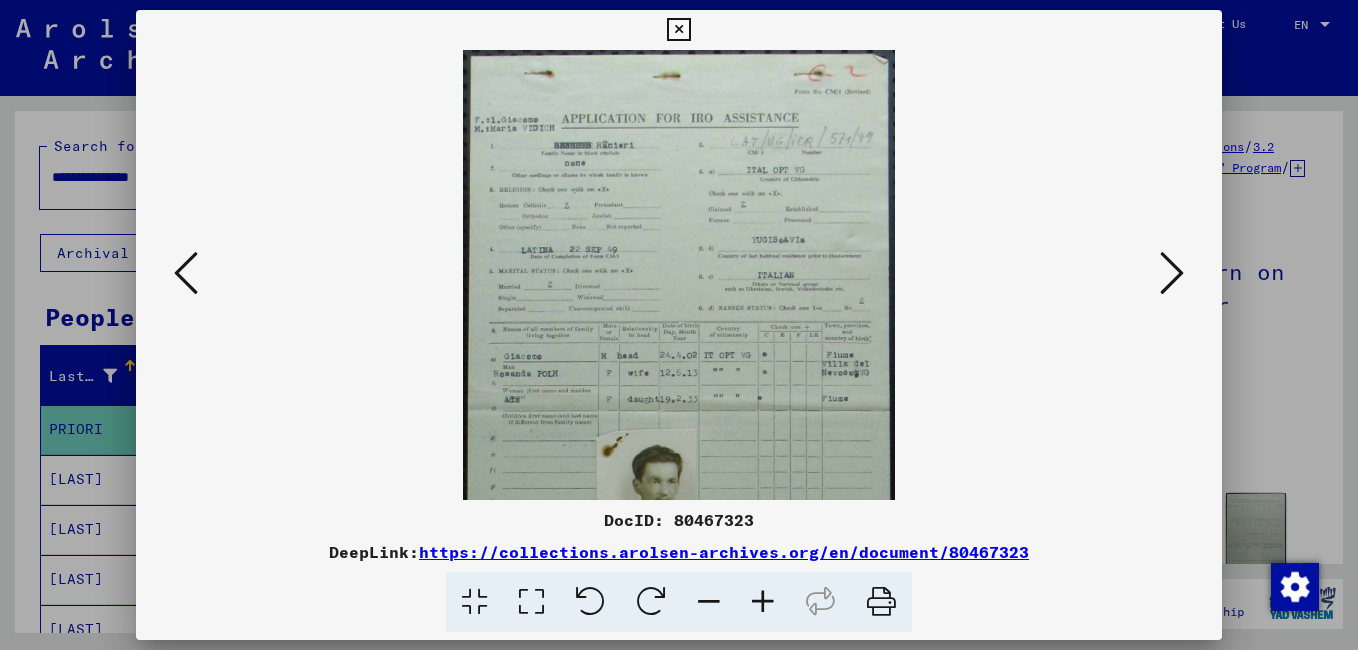 click at bounding box center (763, 602) 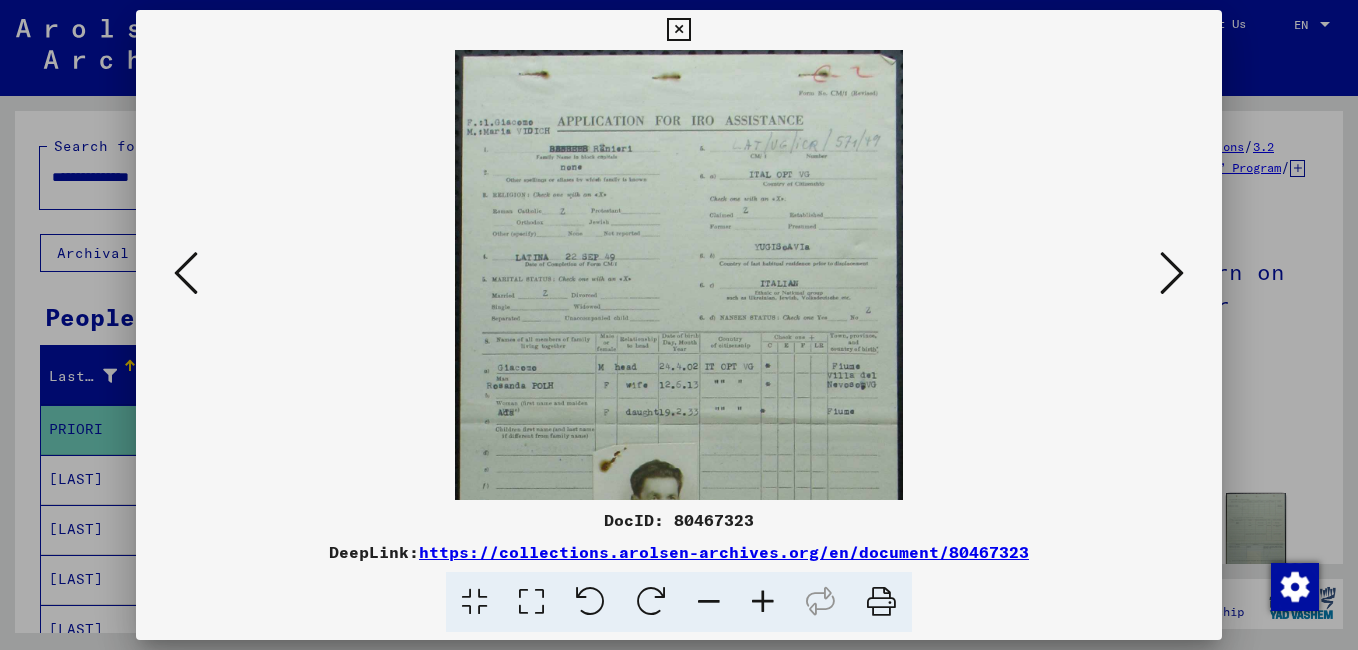 click at bounding box center [1172, 273] 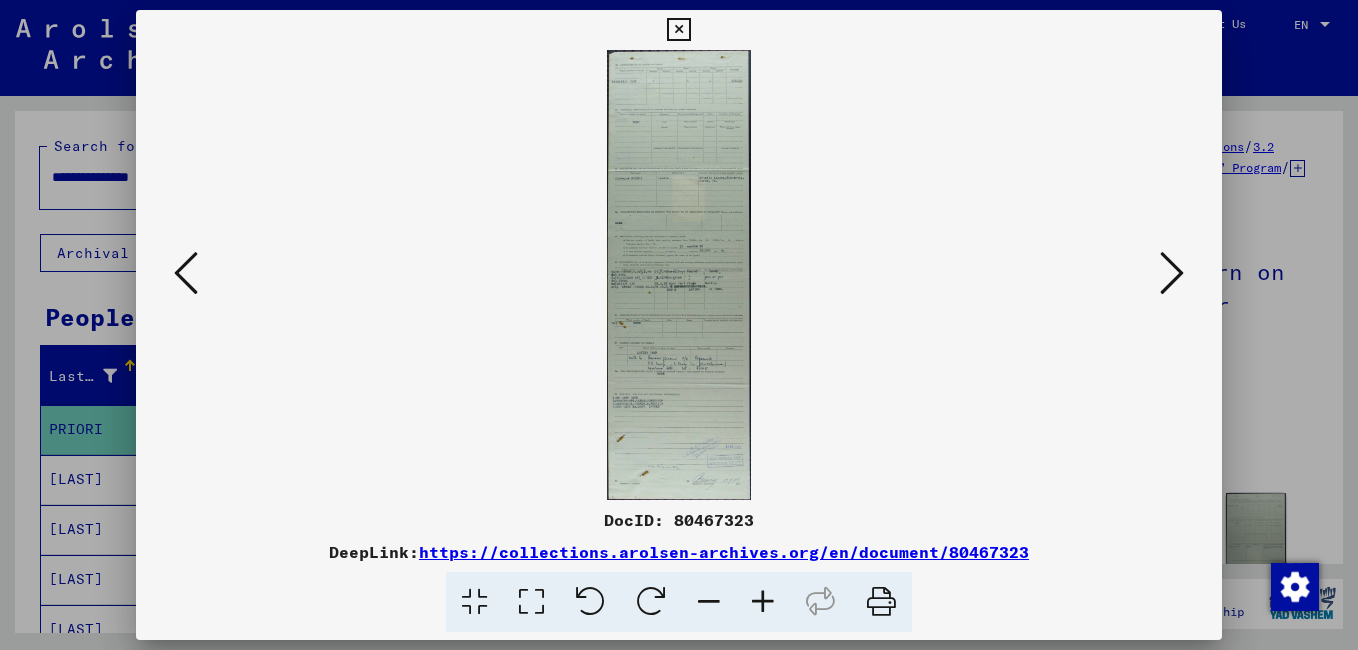 click at bounding box center (1172, 273) 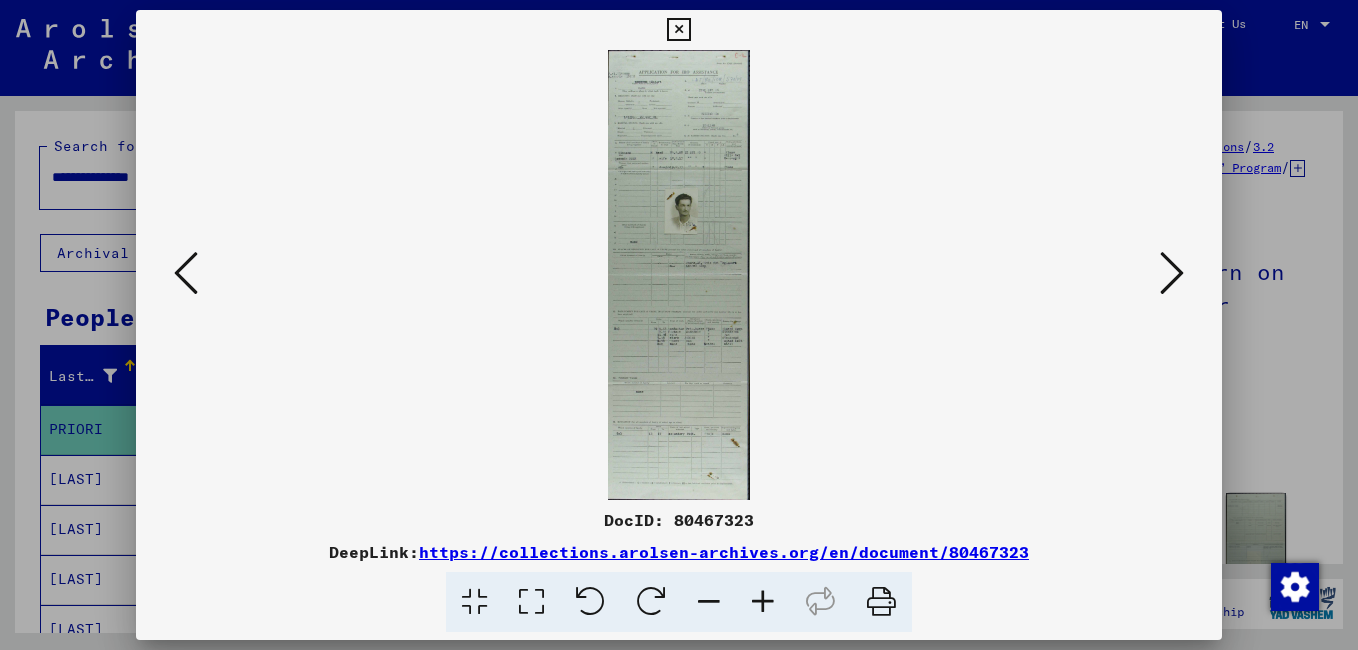 click at bounding box center (1172, 273) 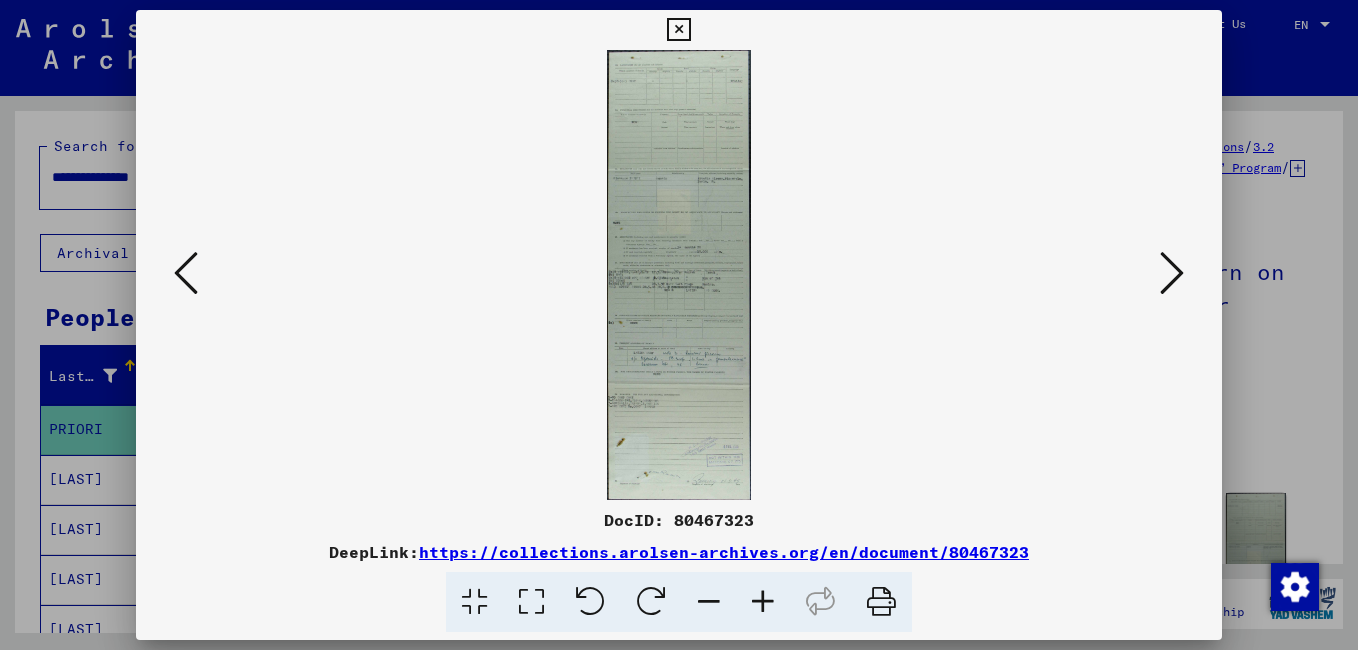 click at bounding box center (1172, 273) 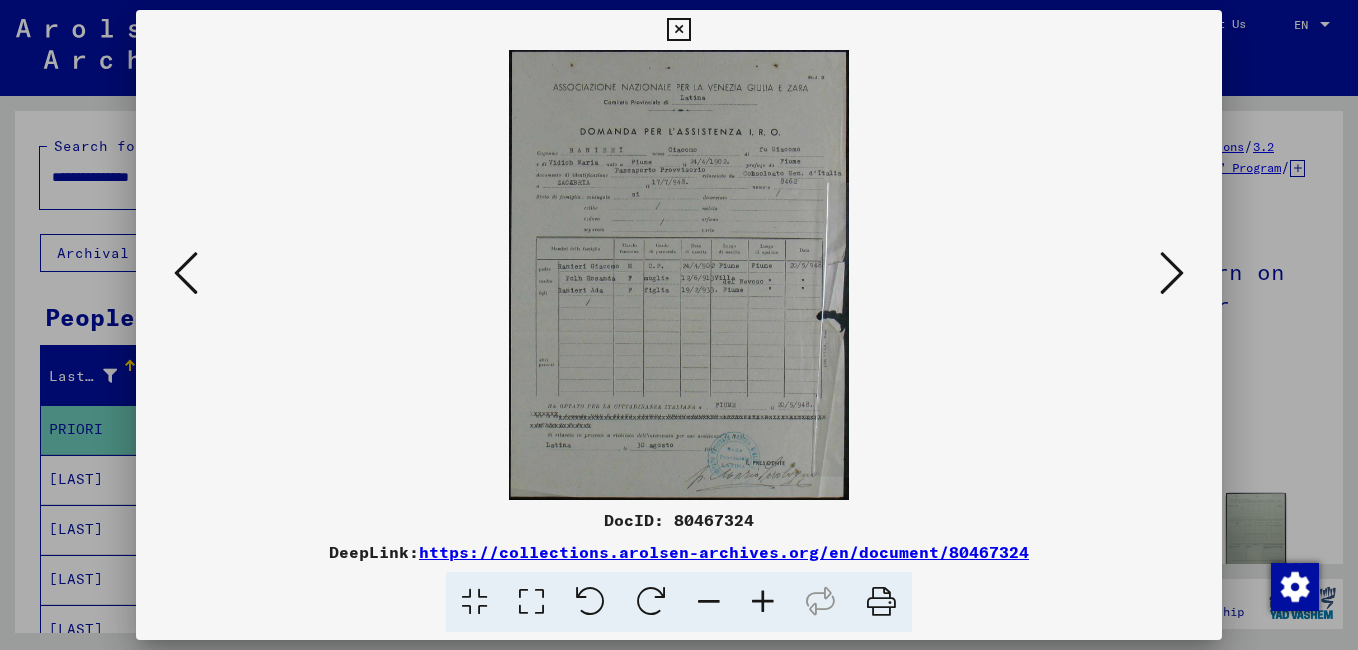 click at bounding box center (1172, 273) 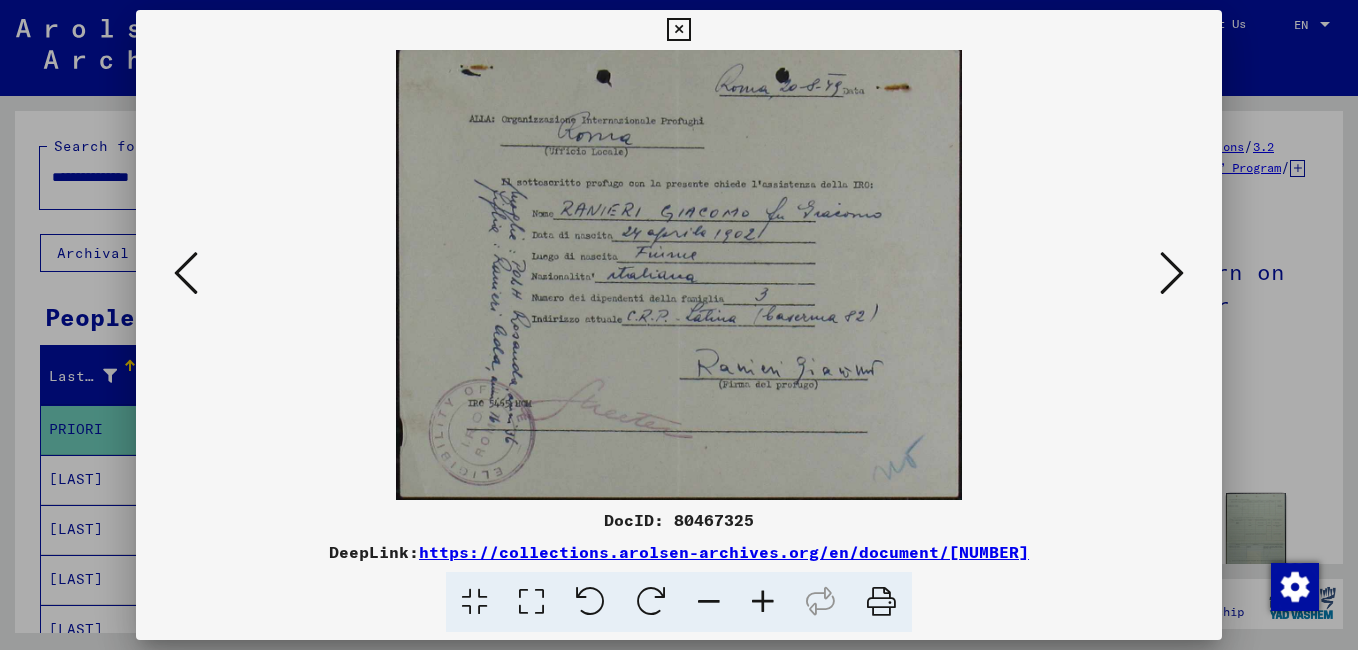 click at bounding box center [1172, 273] 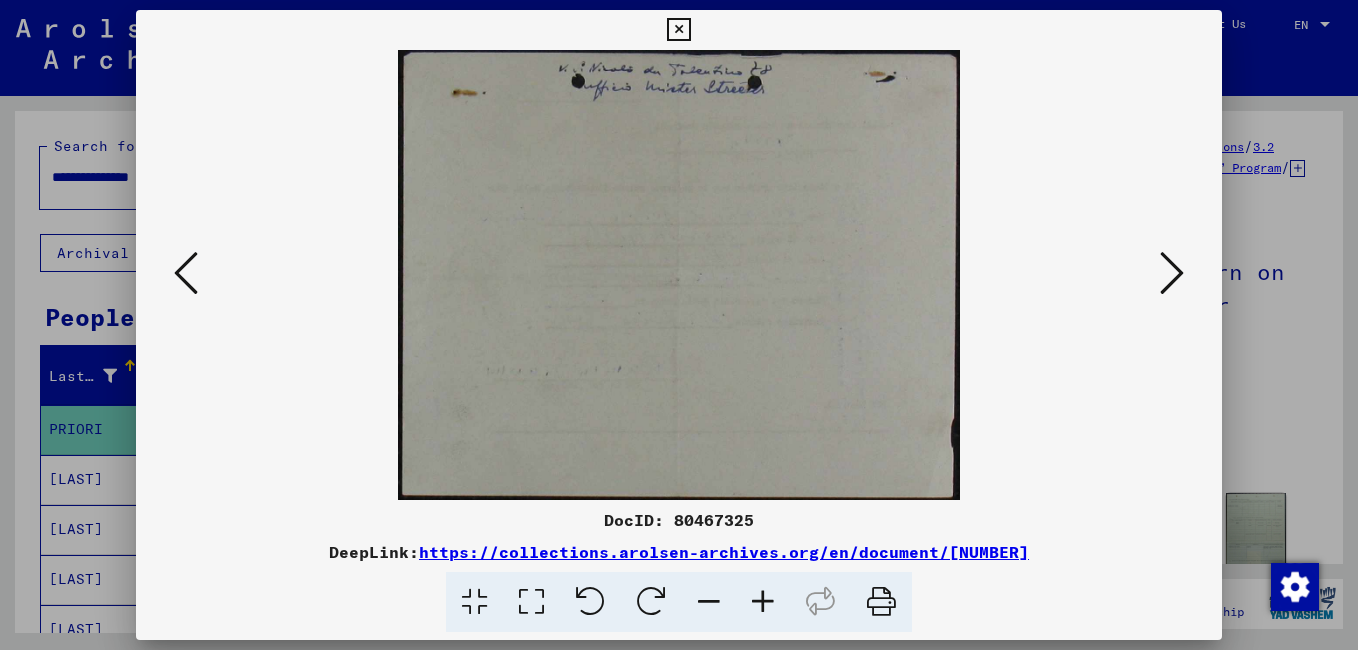 click at bounding box center (1172, 273) 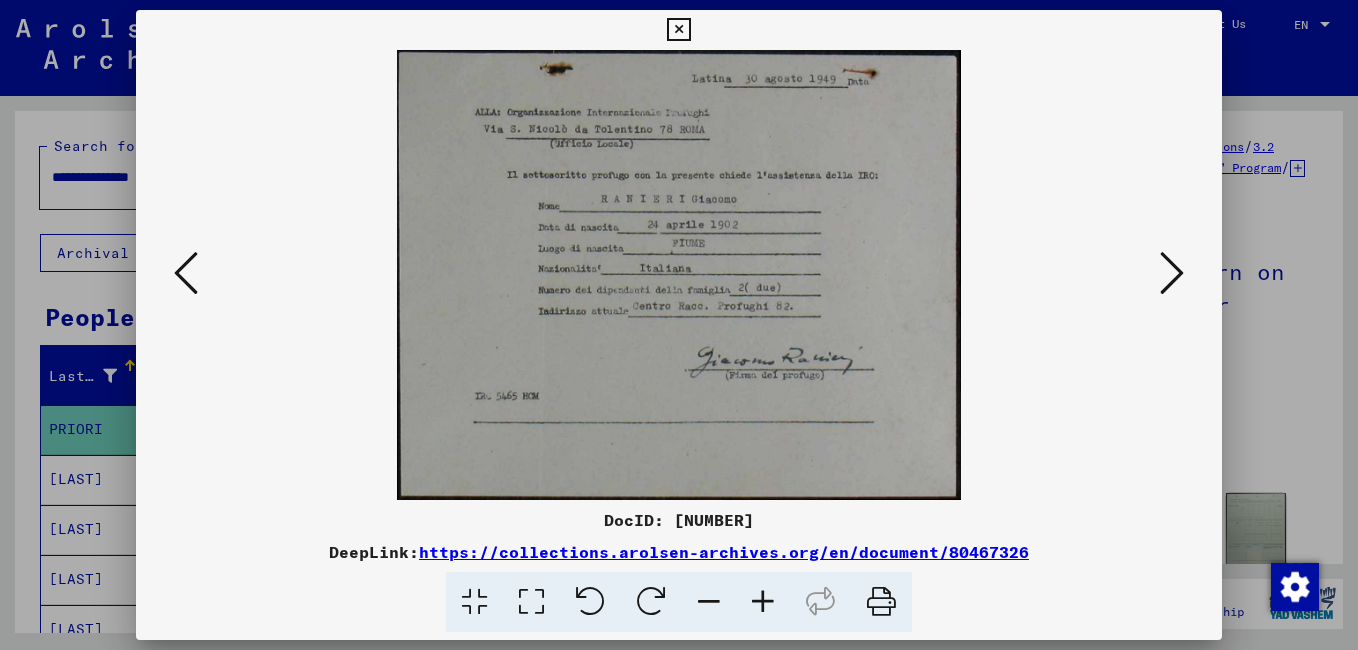 click at bounding box center [1172, 273] 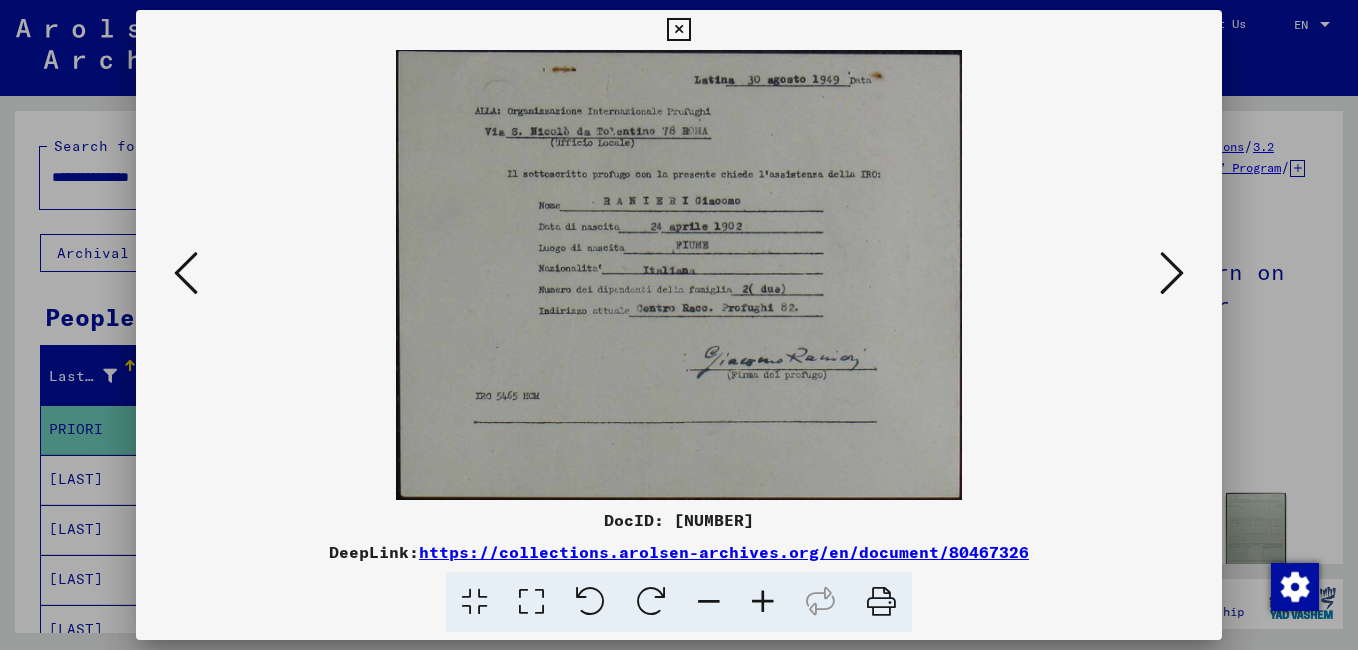 click at bounding box center [1172, 273] 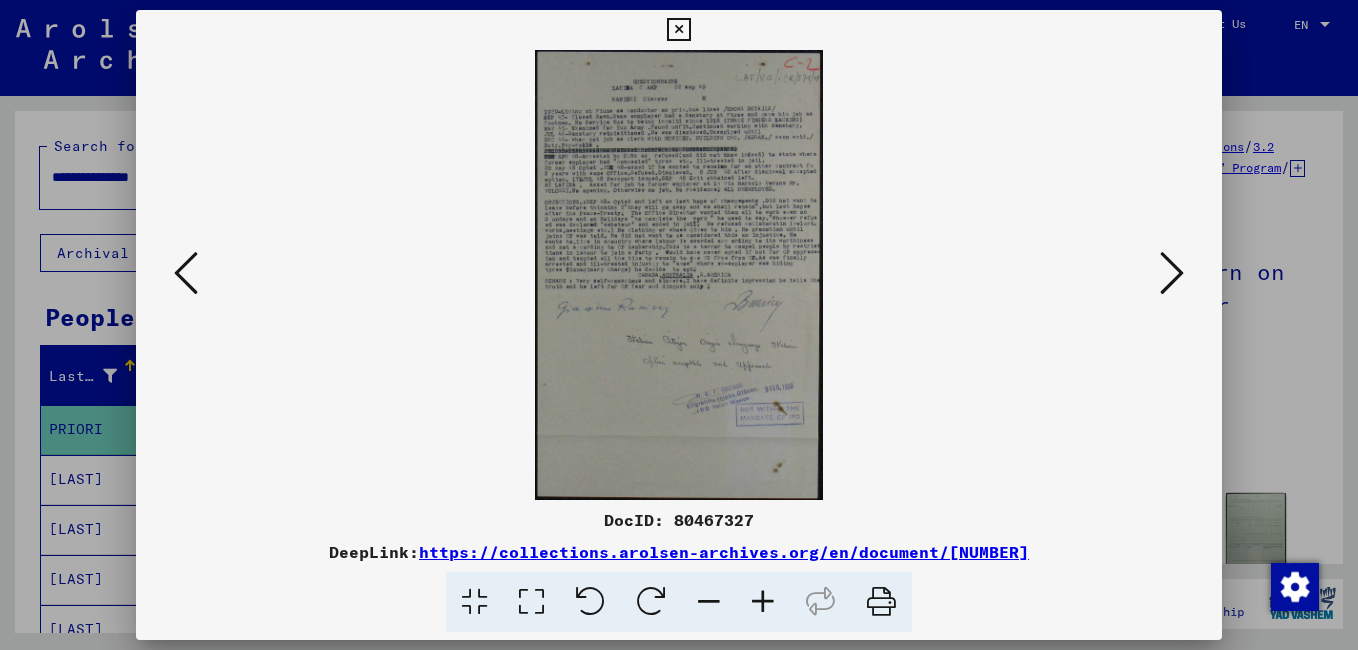 click at bounding box center (1172, 273) 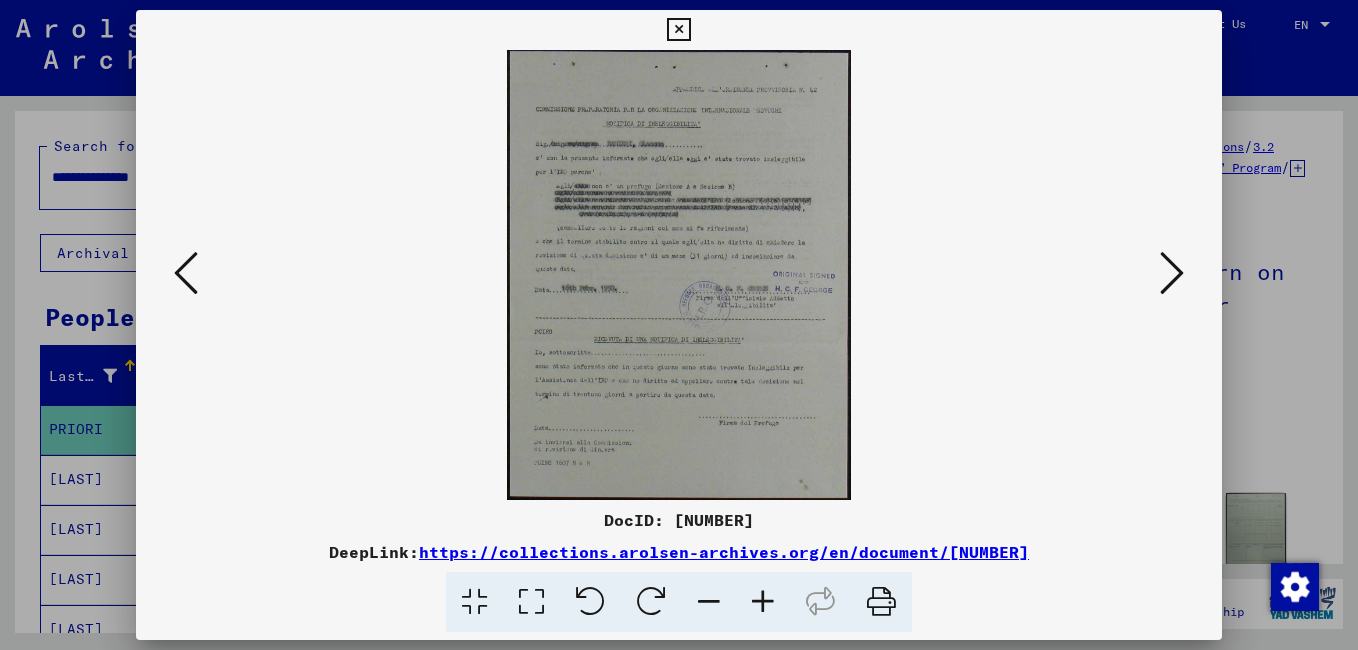 click at bounding box center (1172, 273) 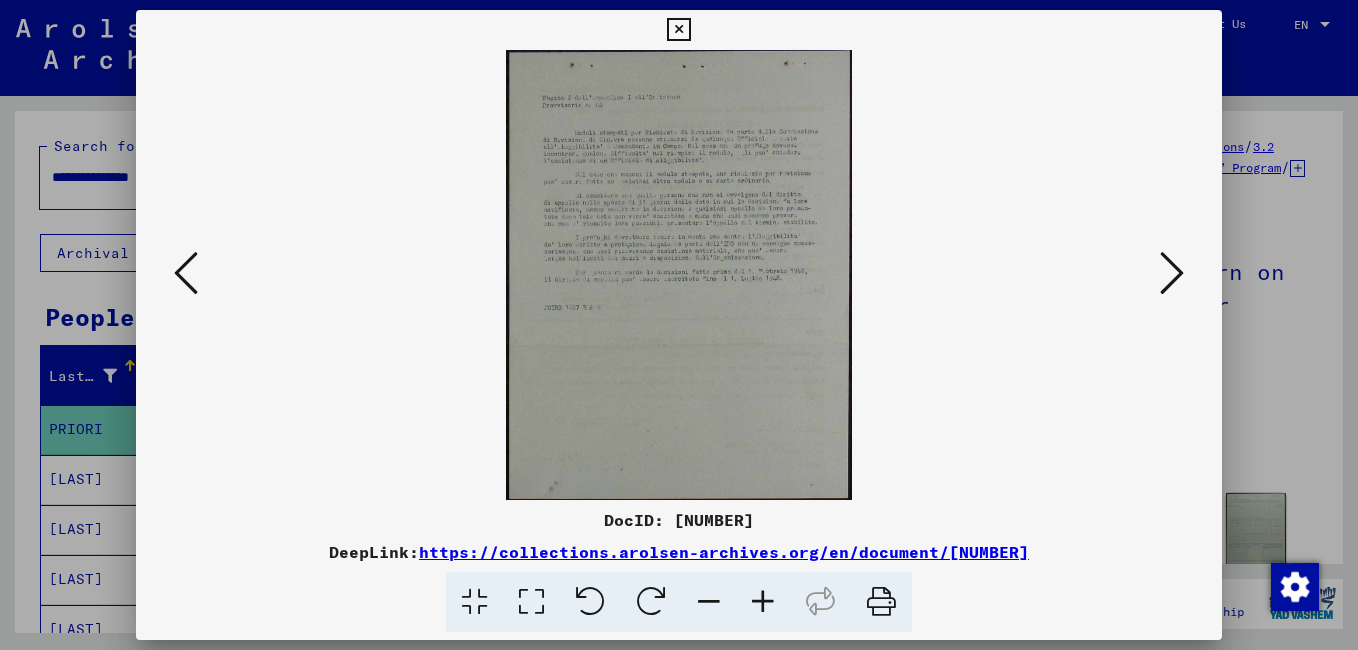 click at bounding box center [1172, 273] 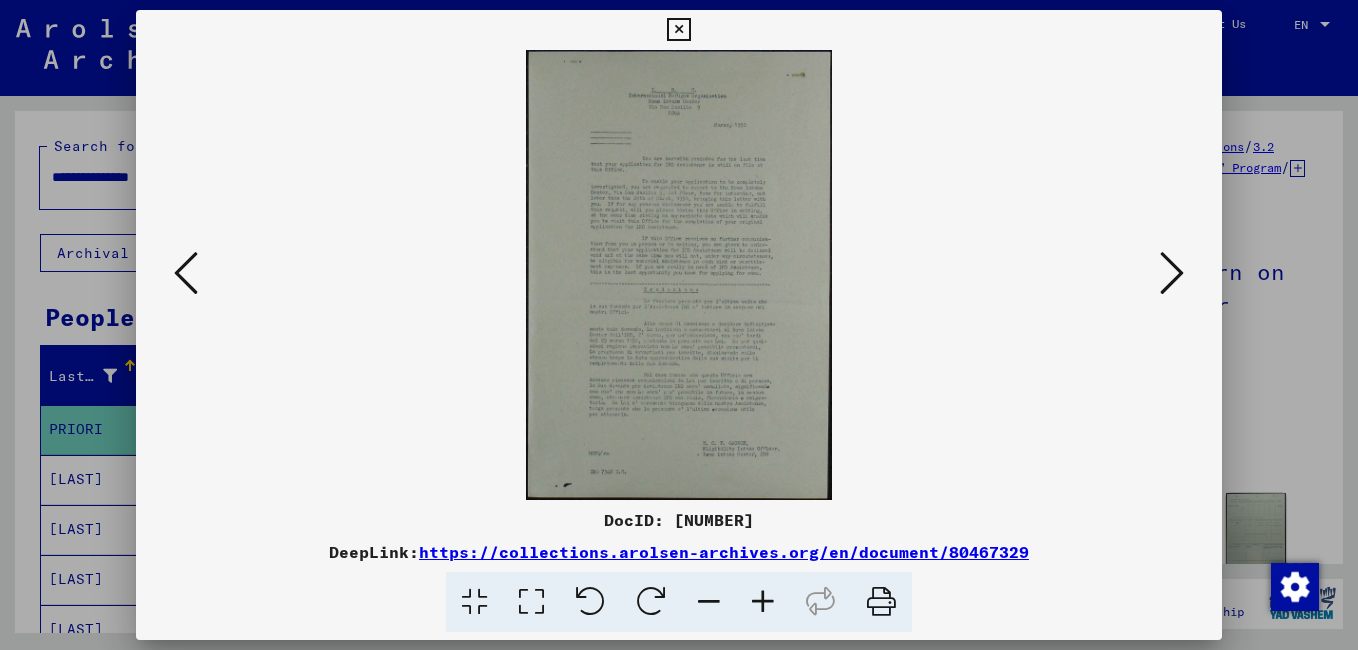 click at bounding box center (1172, 273) 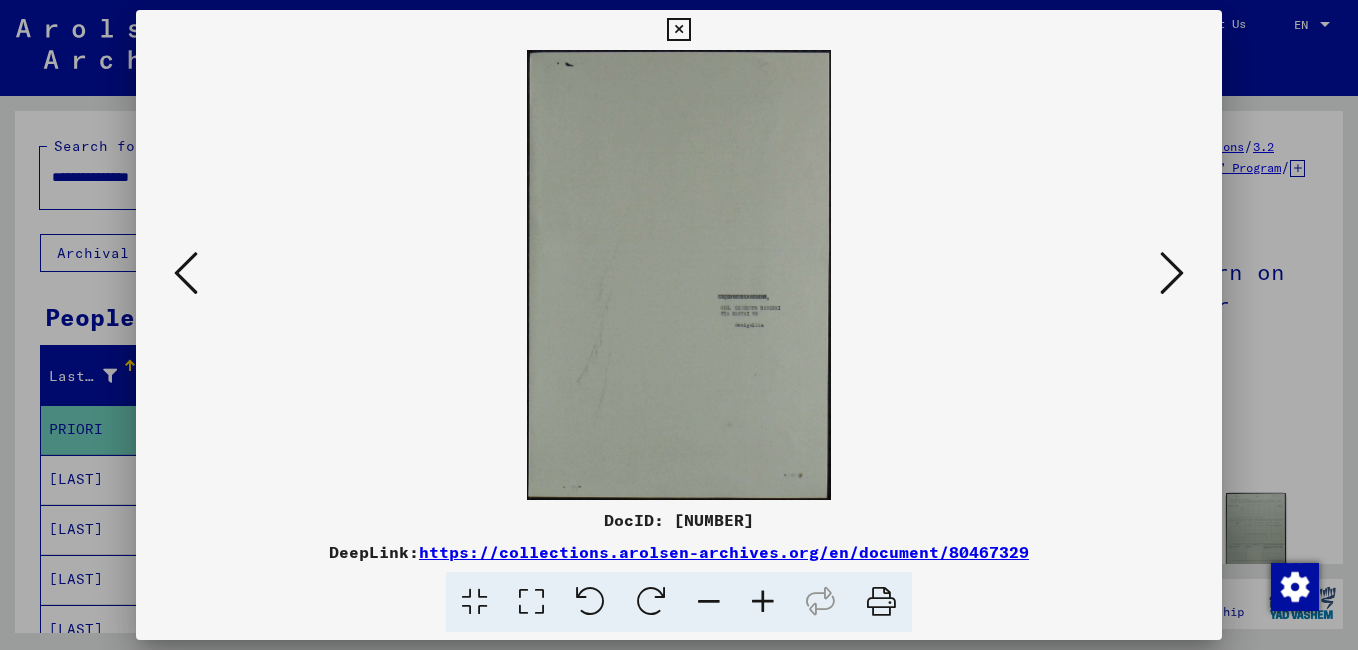 click at bounding box center (1172, 273) 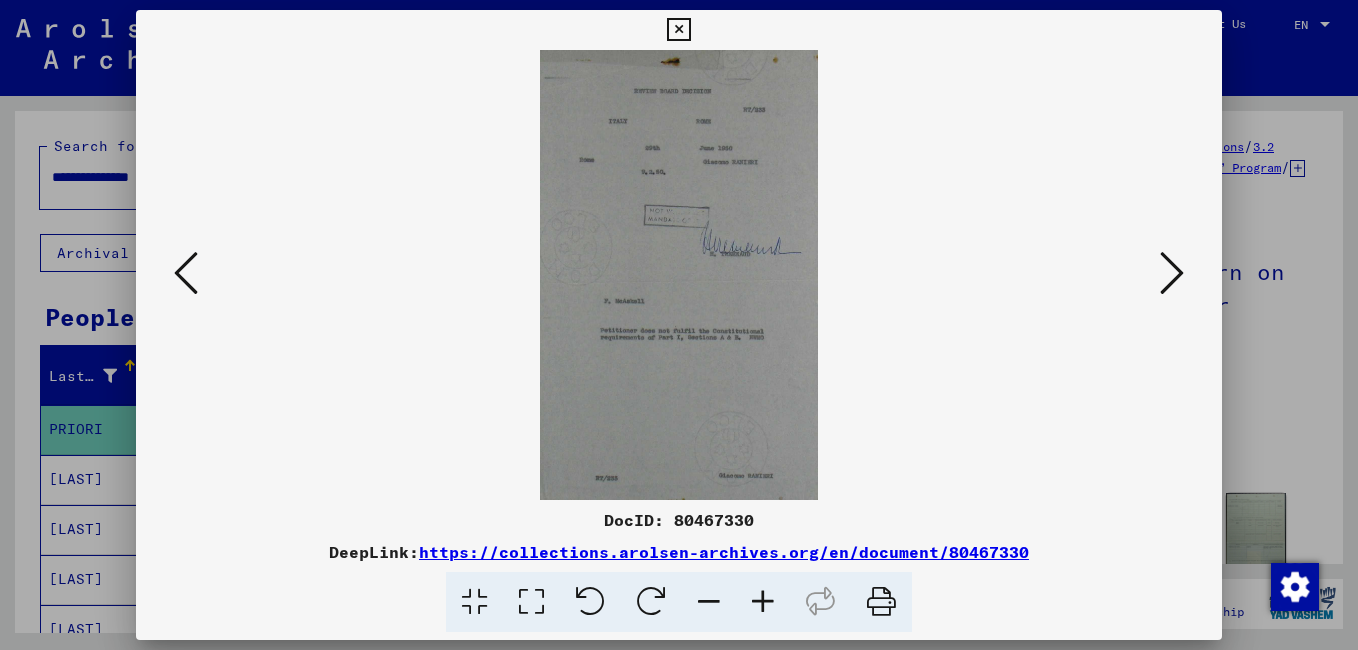 click at bounding box center [1172, 273] 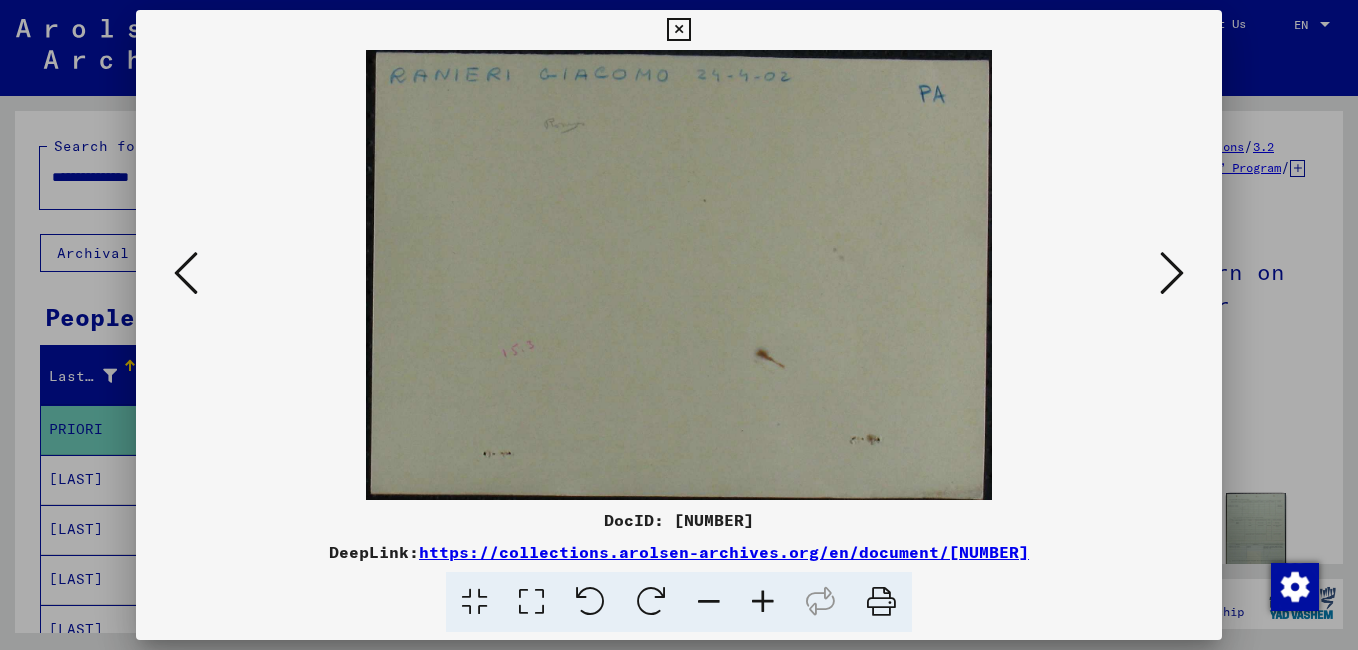 click at bounding box center [1172, 273] 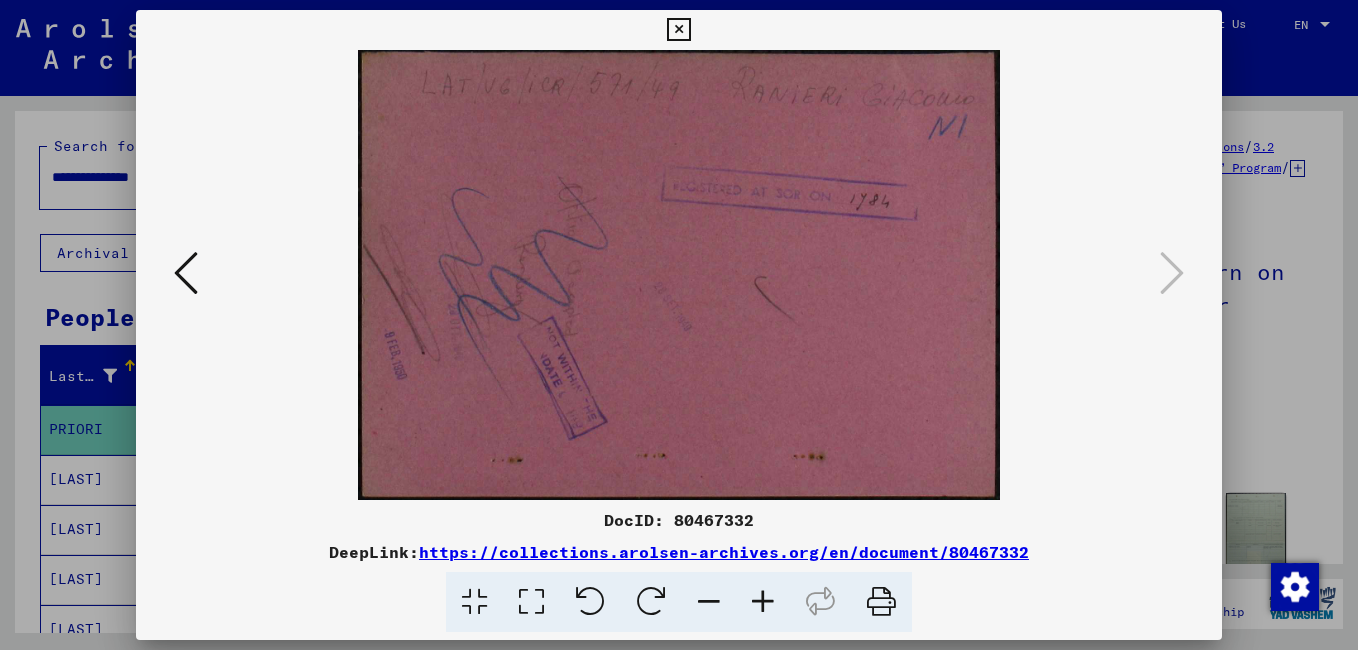 click at bounding box center (678, 30) 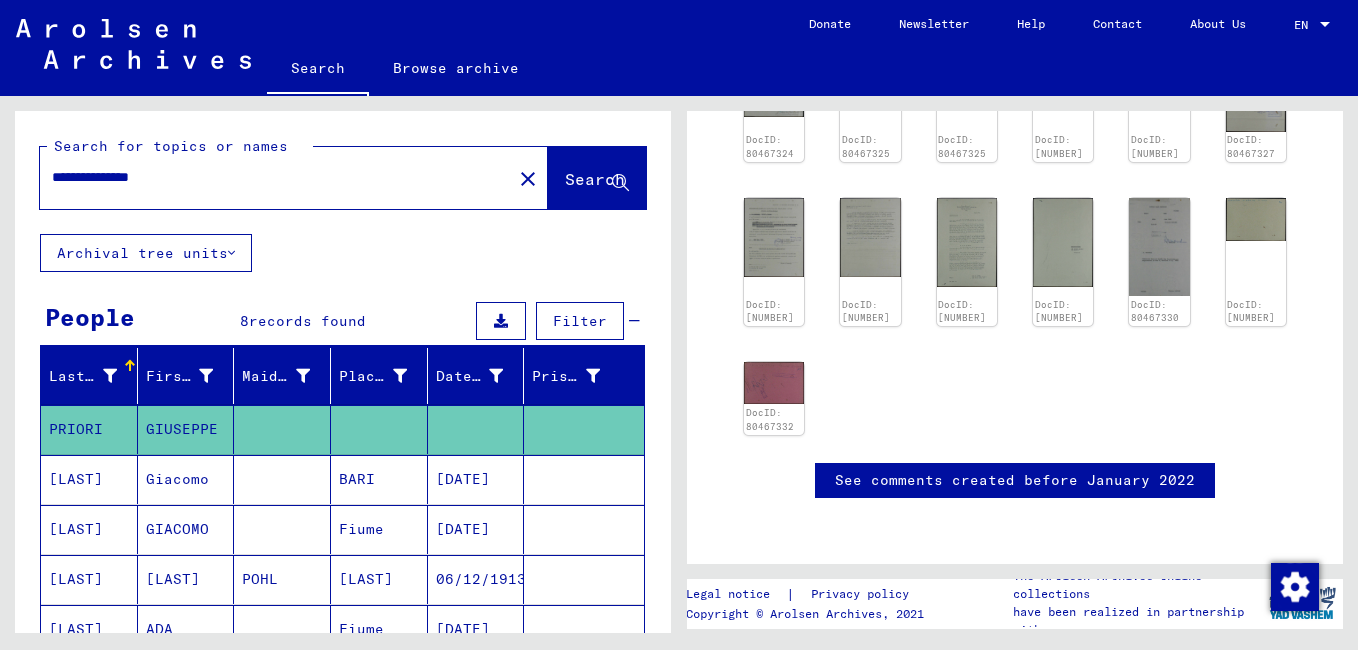 scroll, scrollTop: 1163, scrollLeft: 0, axis: vertical 